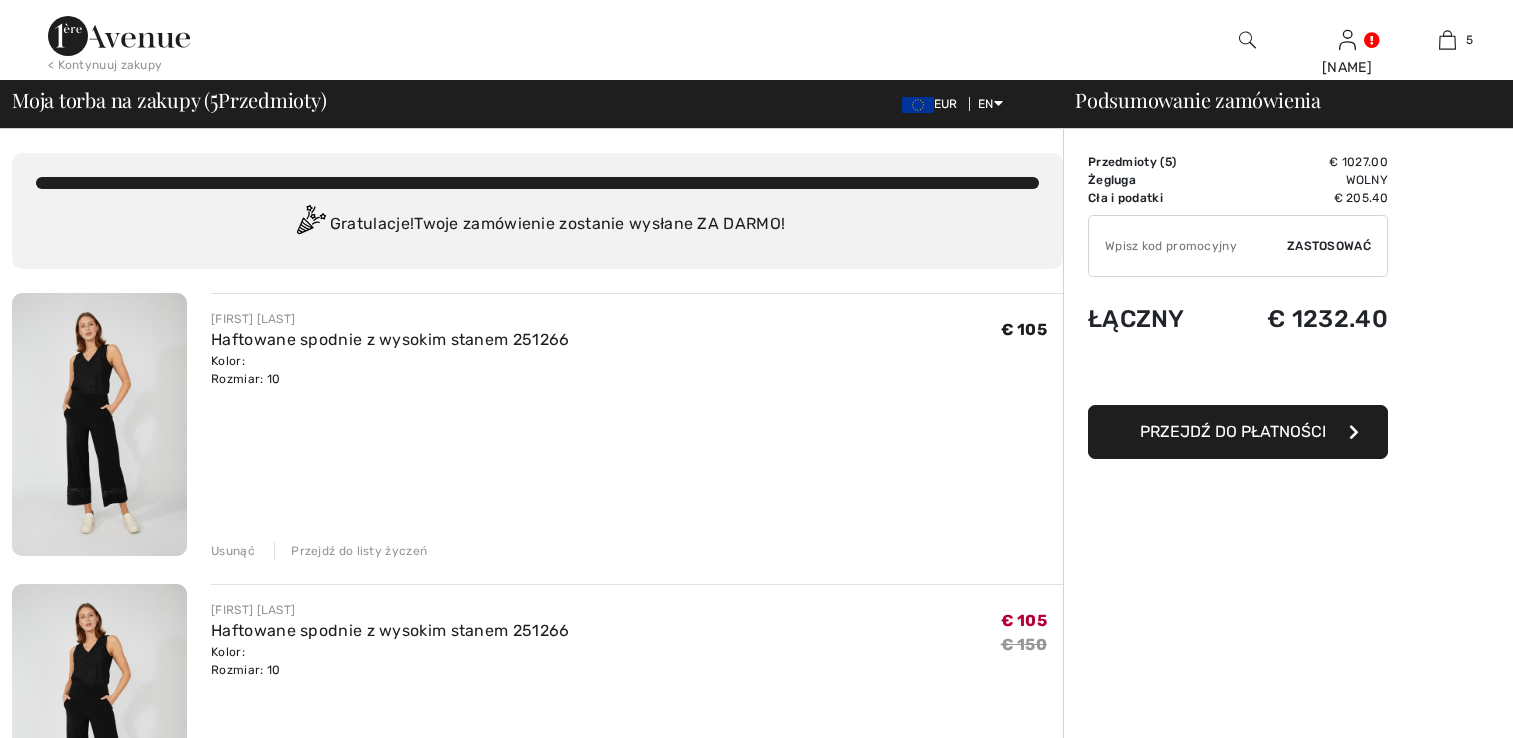 scroll, scrollTop: 0, scrollLeft: 0, axis: both 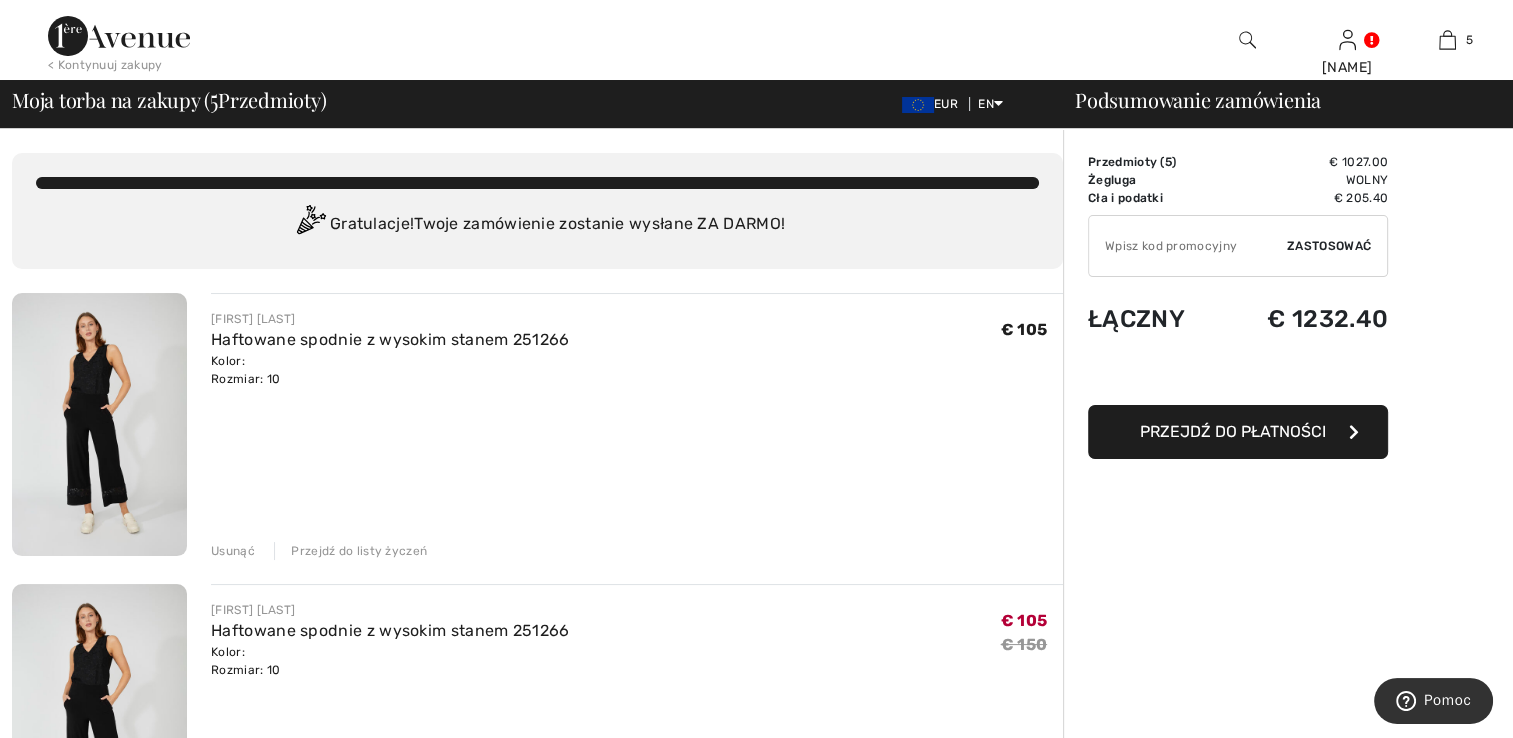 click at bounding box center [99, 424] 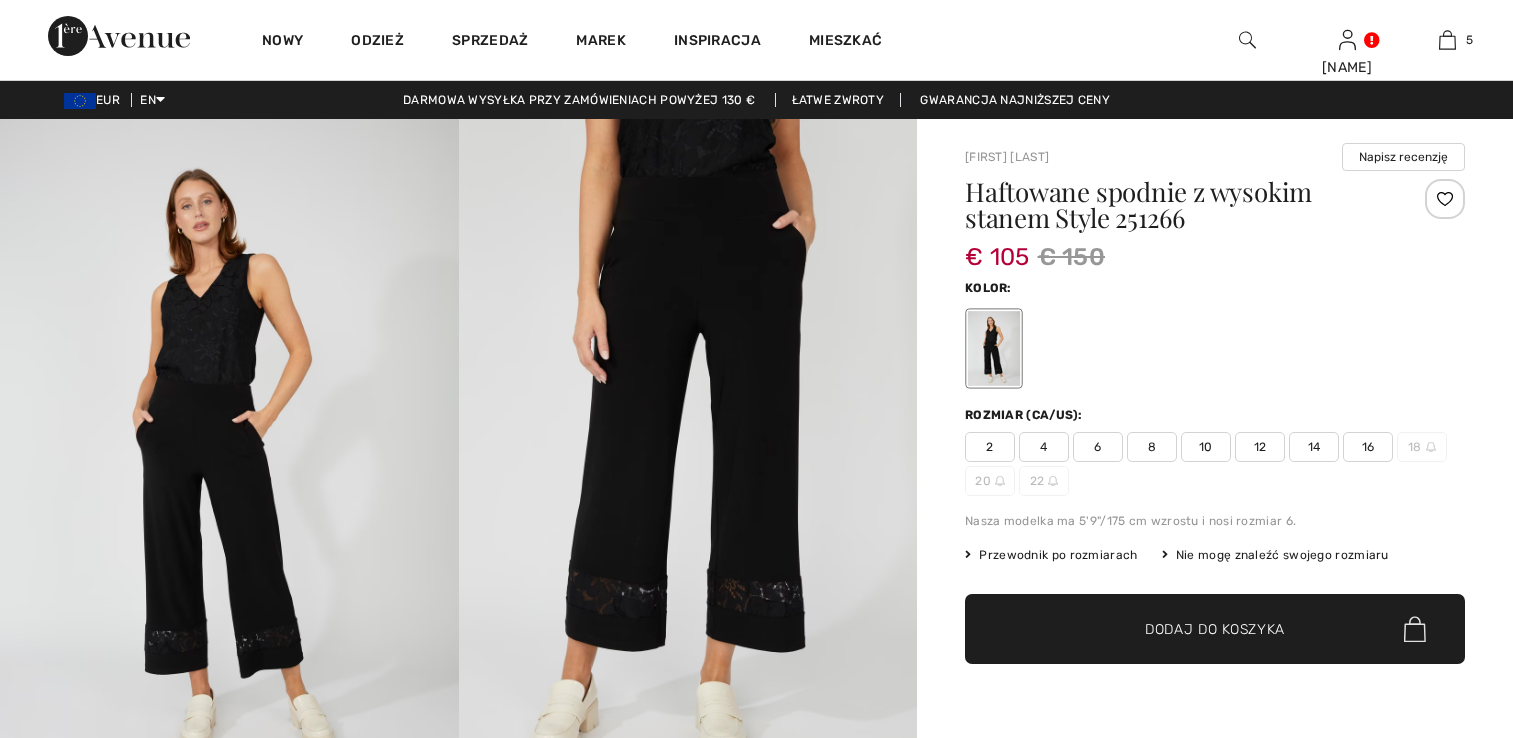 scroll, scrollTop: 0, scrollLeft: 0, axis: both 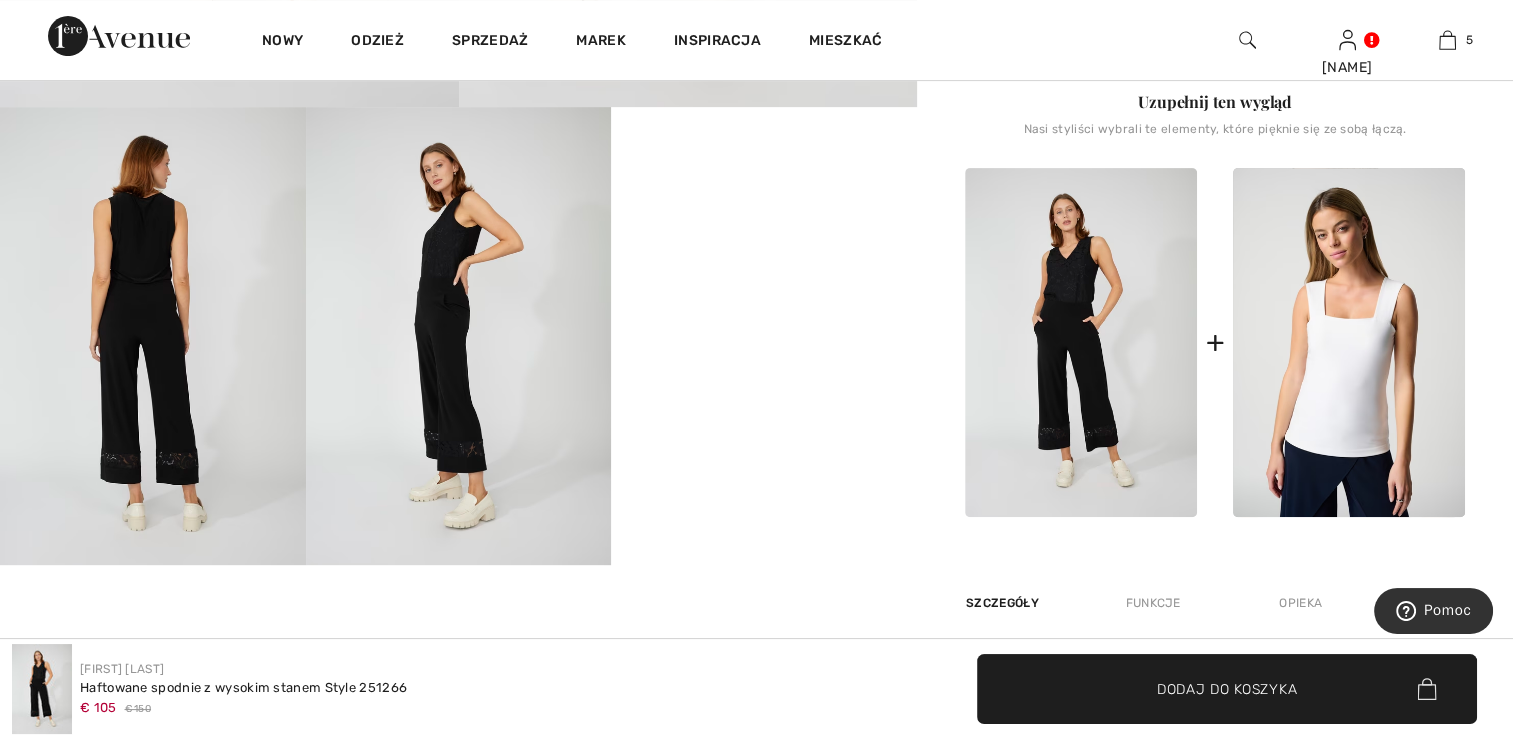 click at bounding box center (1081, 342) 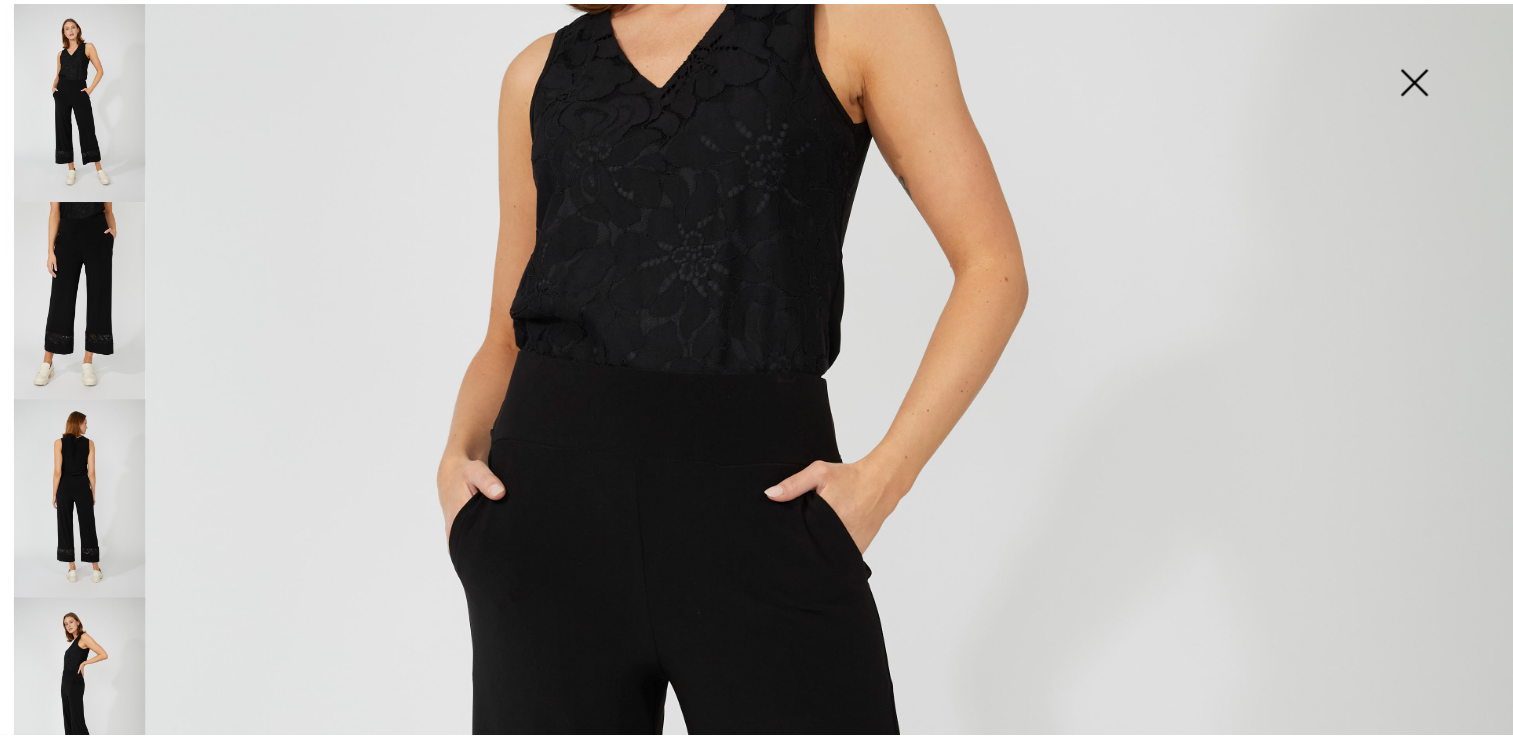 scroll, scrollTop: 500, scrollLeft: 0, axis: vertical 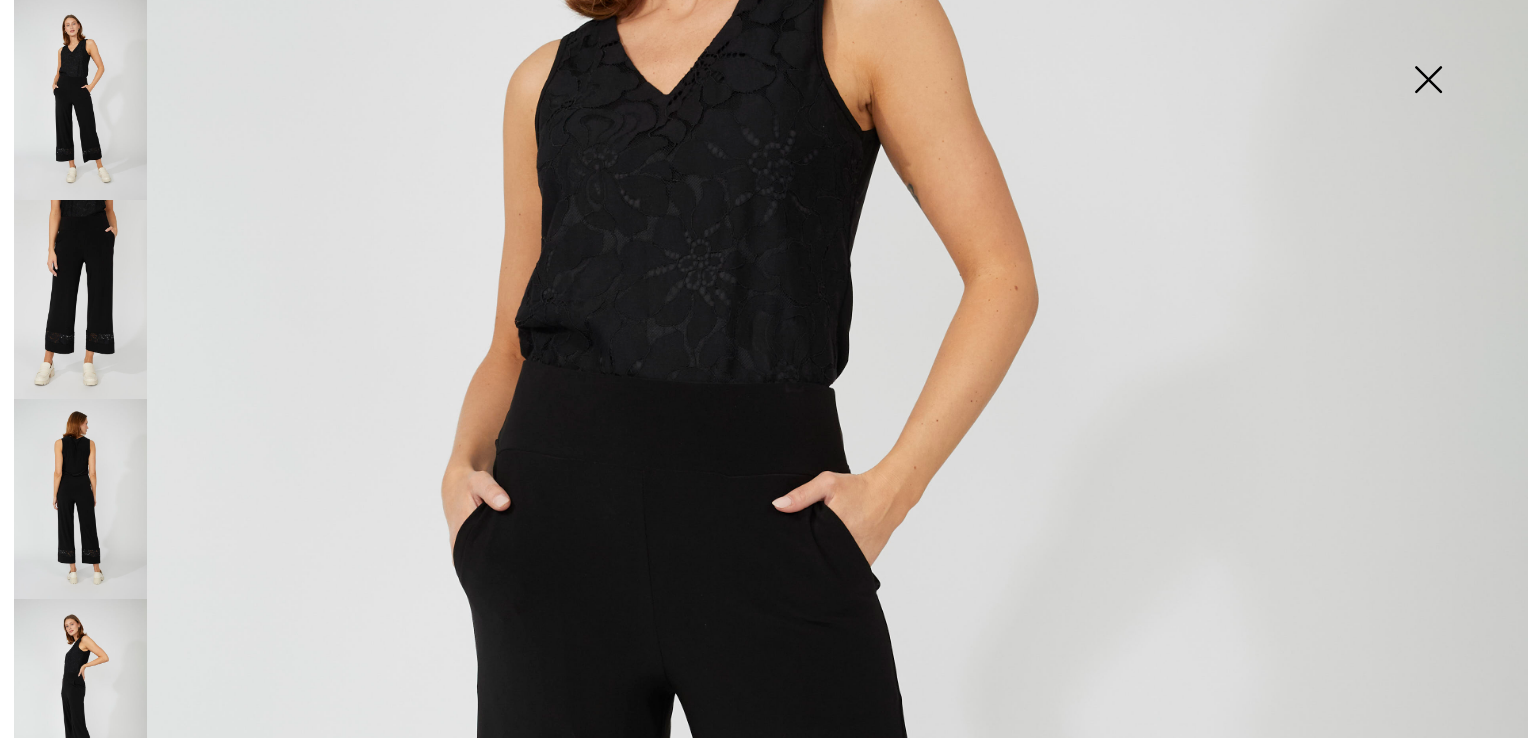 click at bounding box center [764, 646] 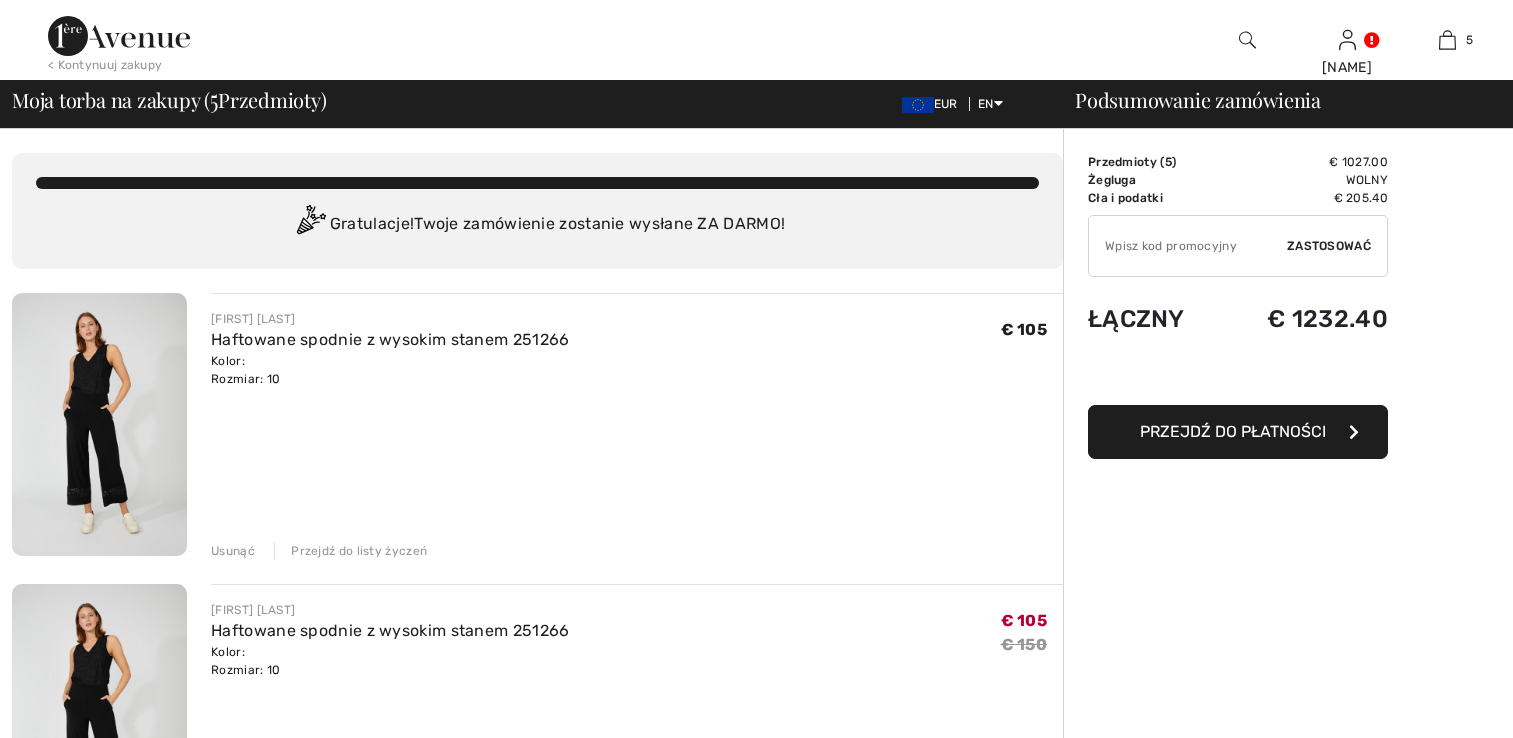 scroll, scrollTop: 0, scrollLeft: 0, axis: both 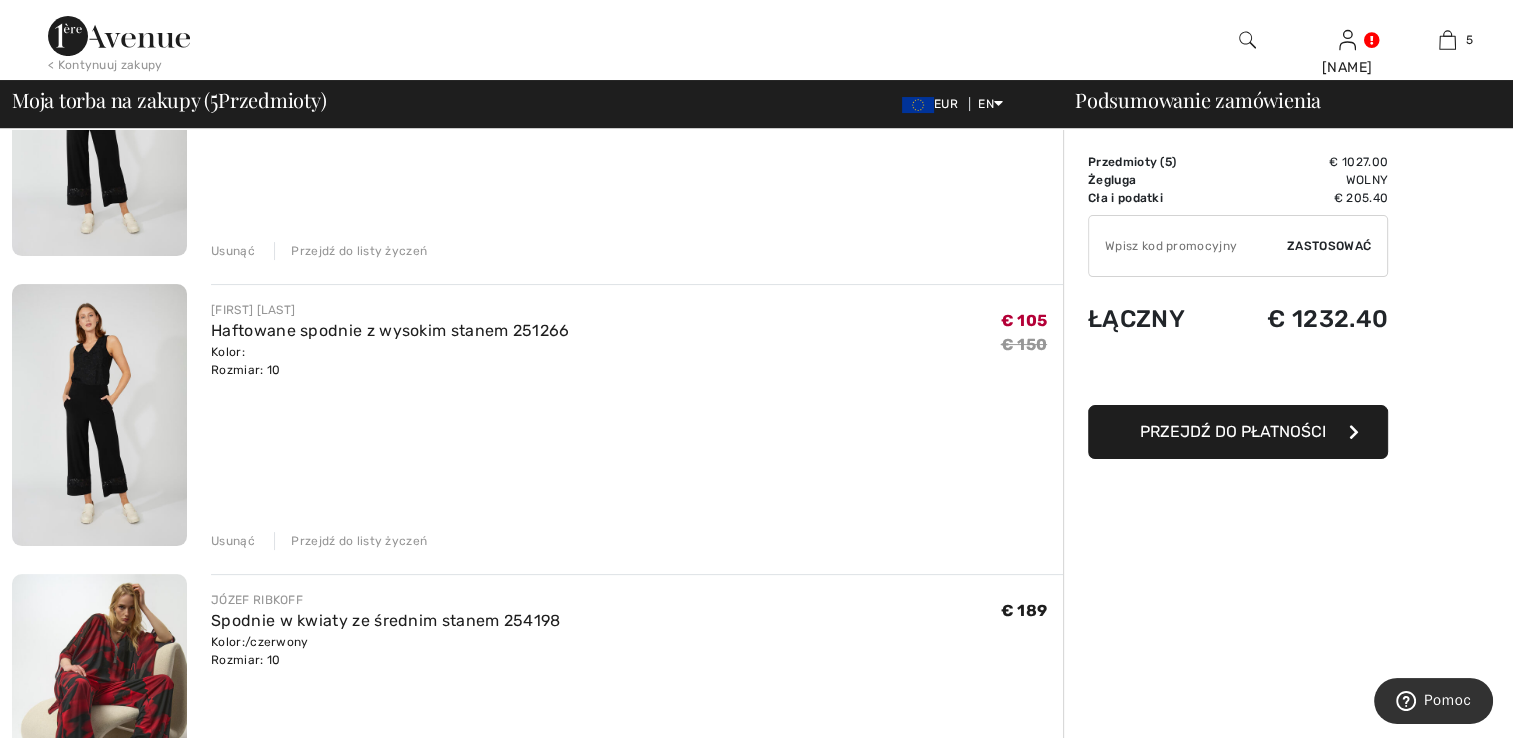 click on "Usunąć" at bounding box center (233, 541) 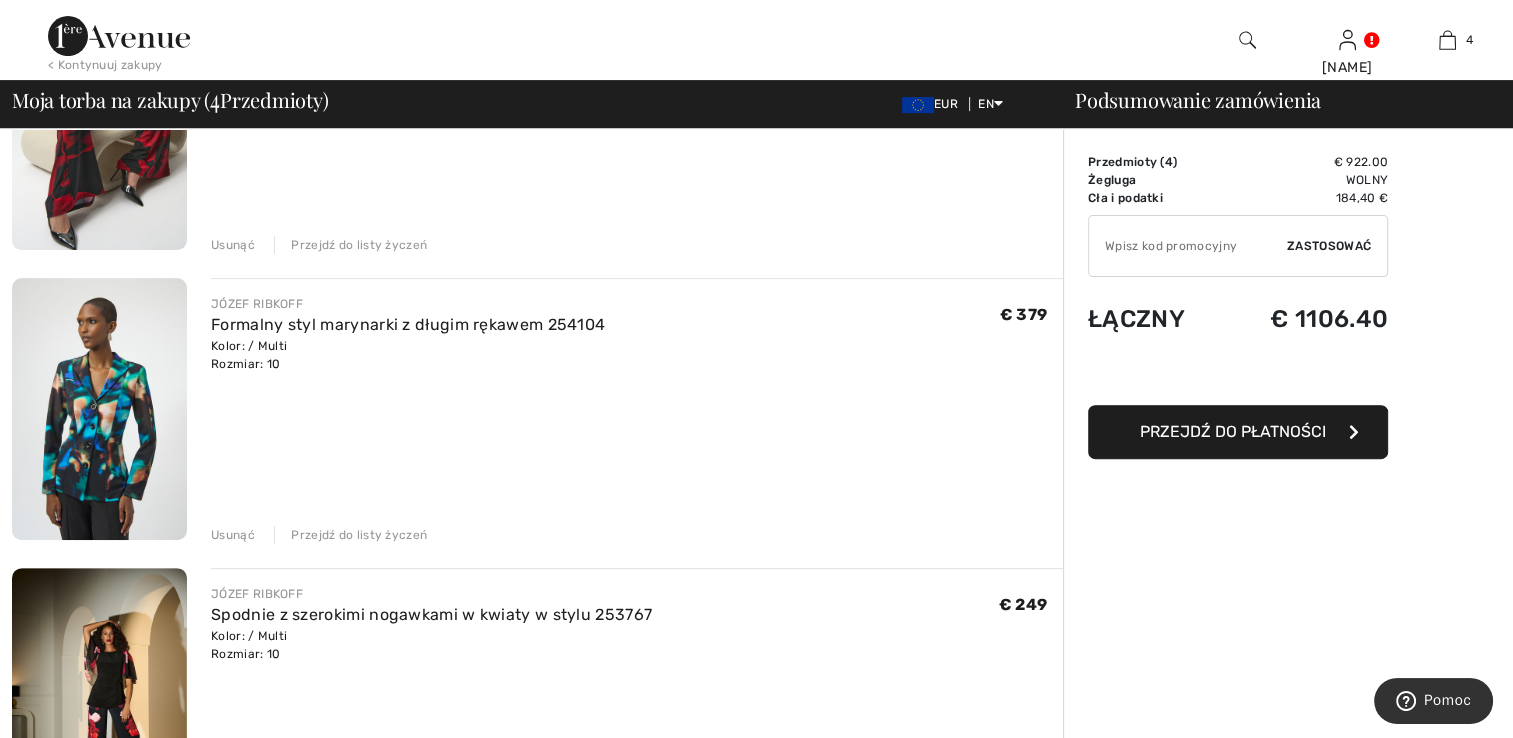 scroll, scrollTop: 500, scrollLeft: 0, axis: vertical 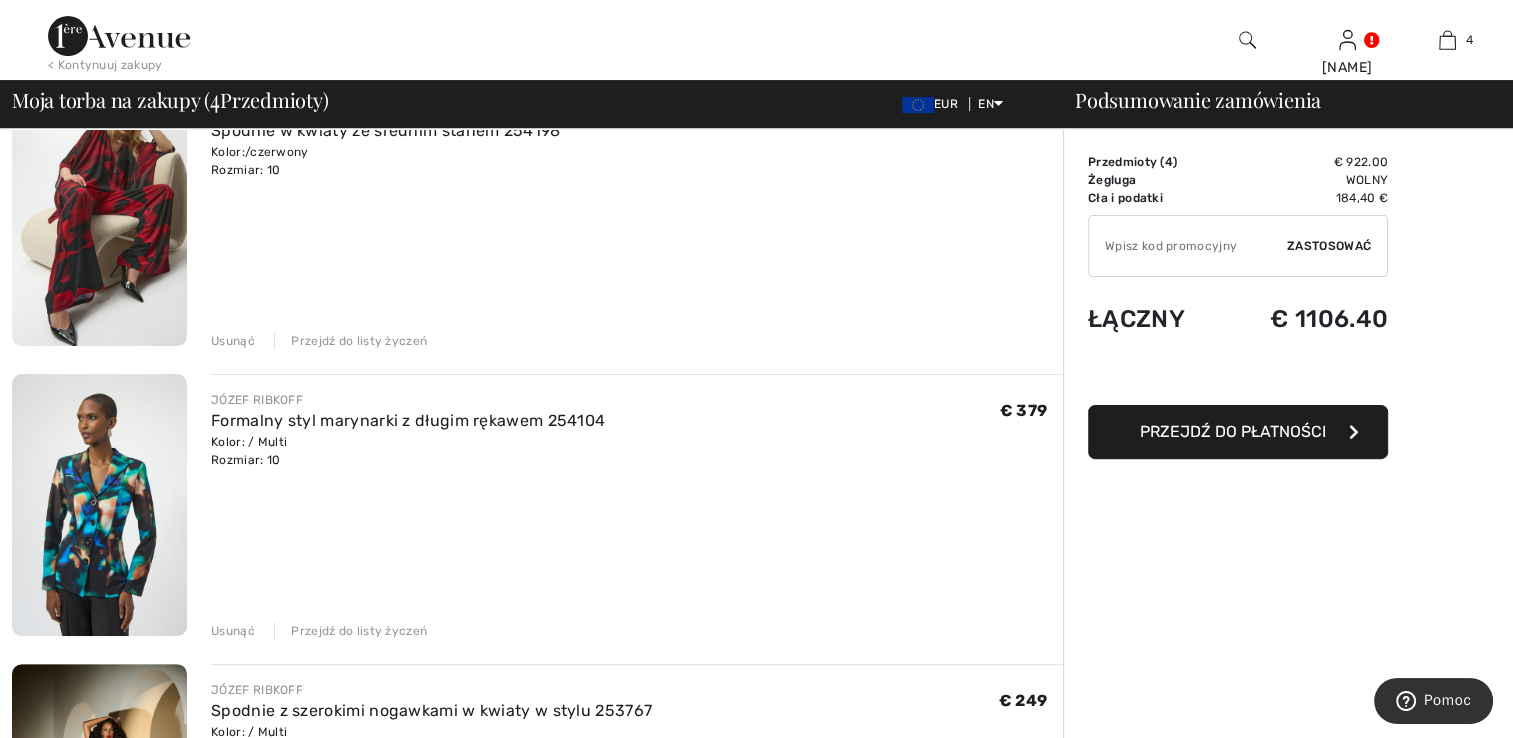 click at bounding box center (99, 215) 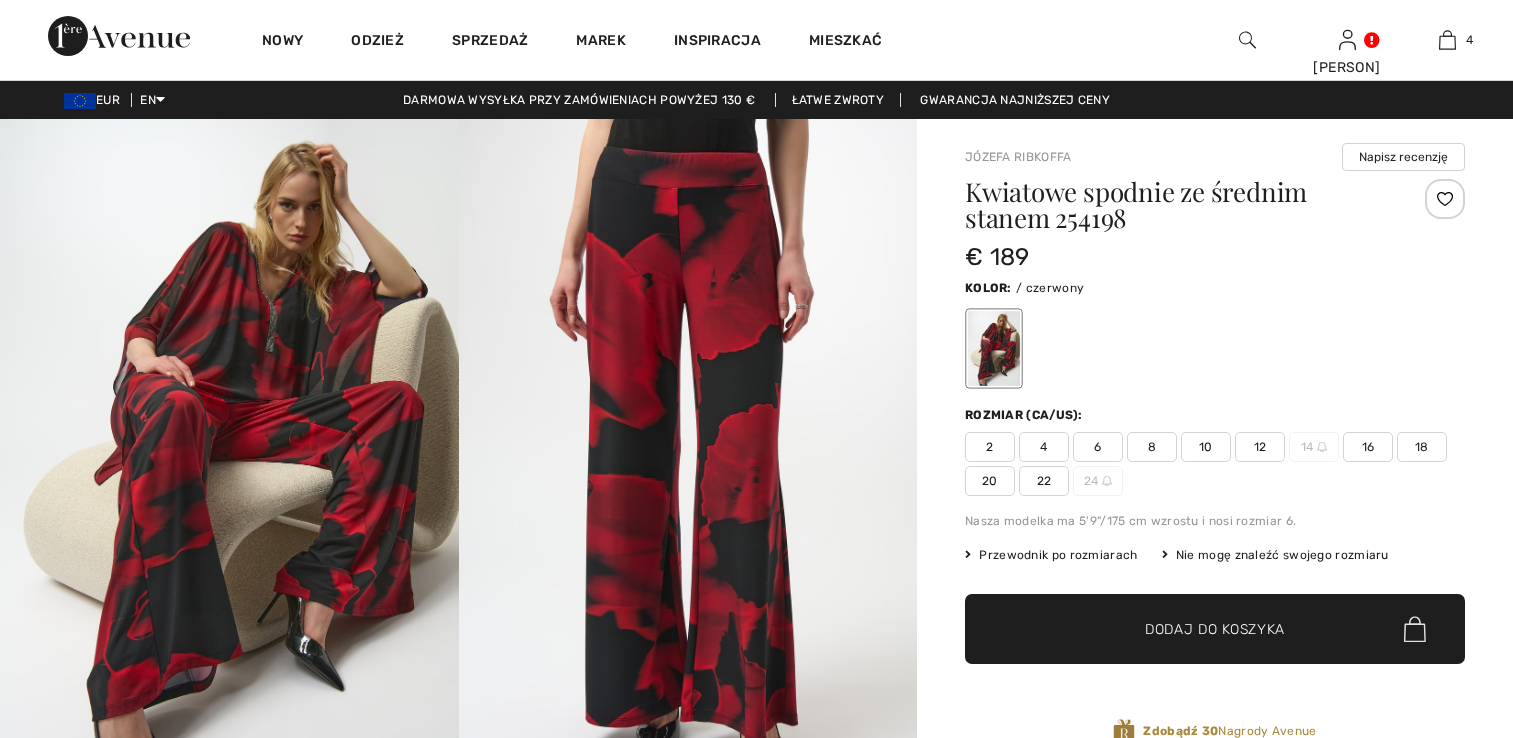scroll, scrollTop: 0, scrollLeft: 0, axis: both 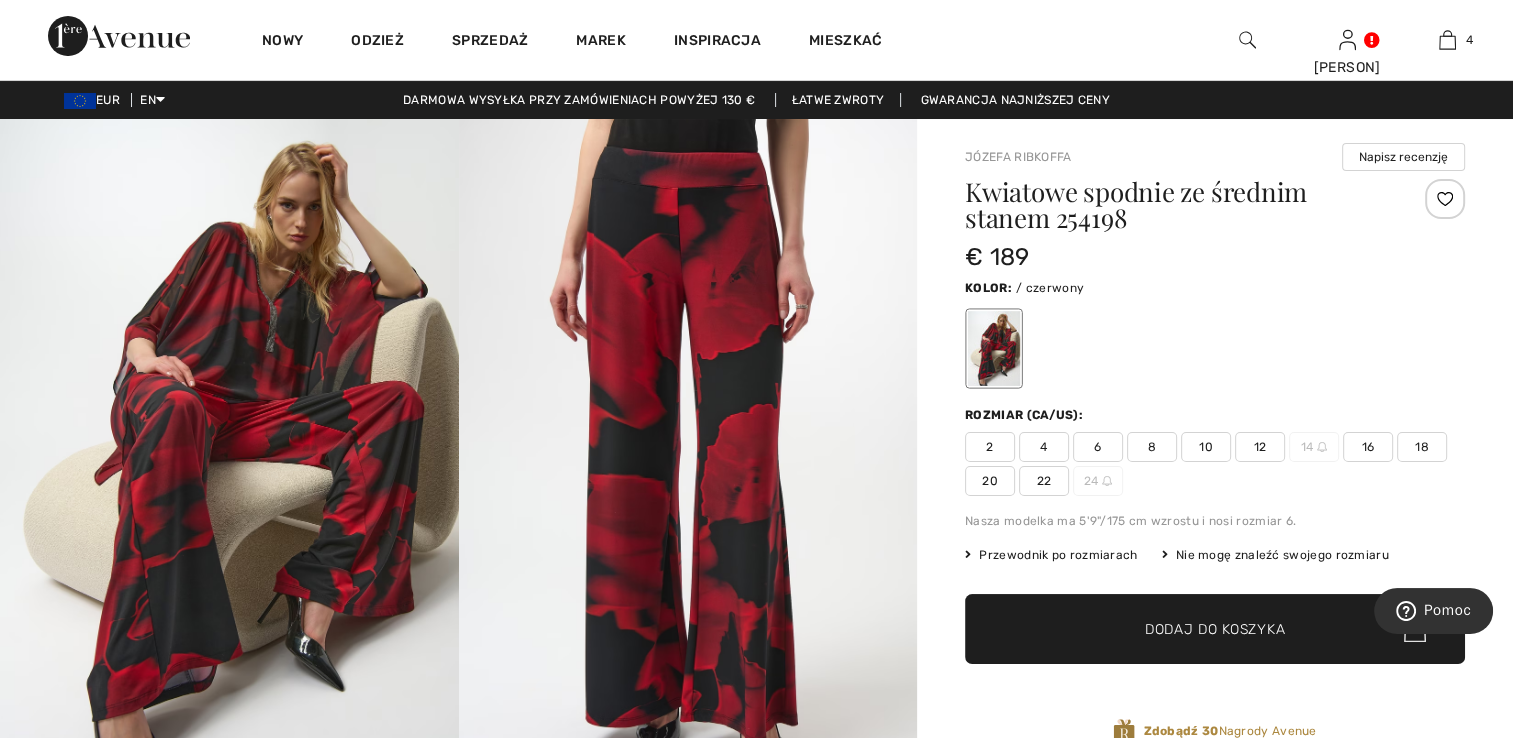 click at bounding box center [688, 462] 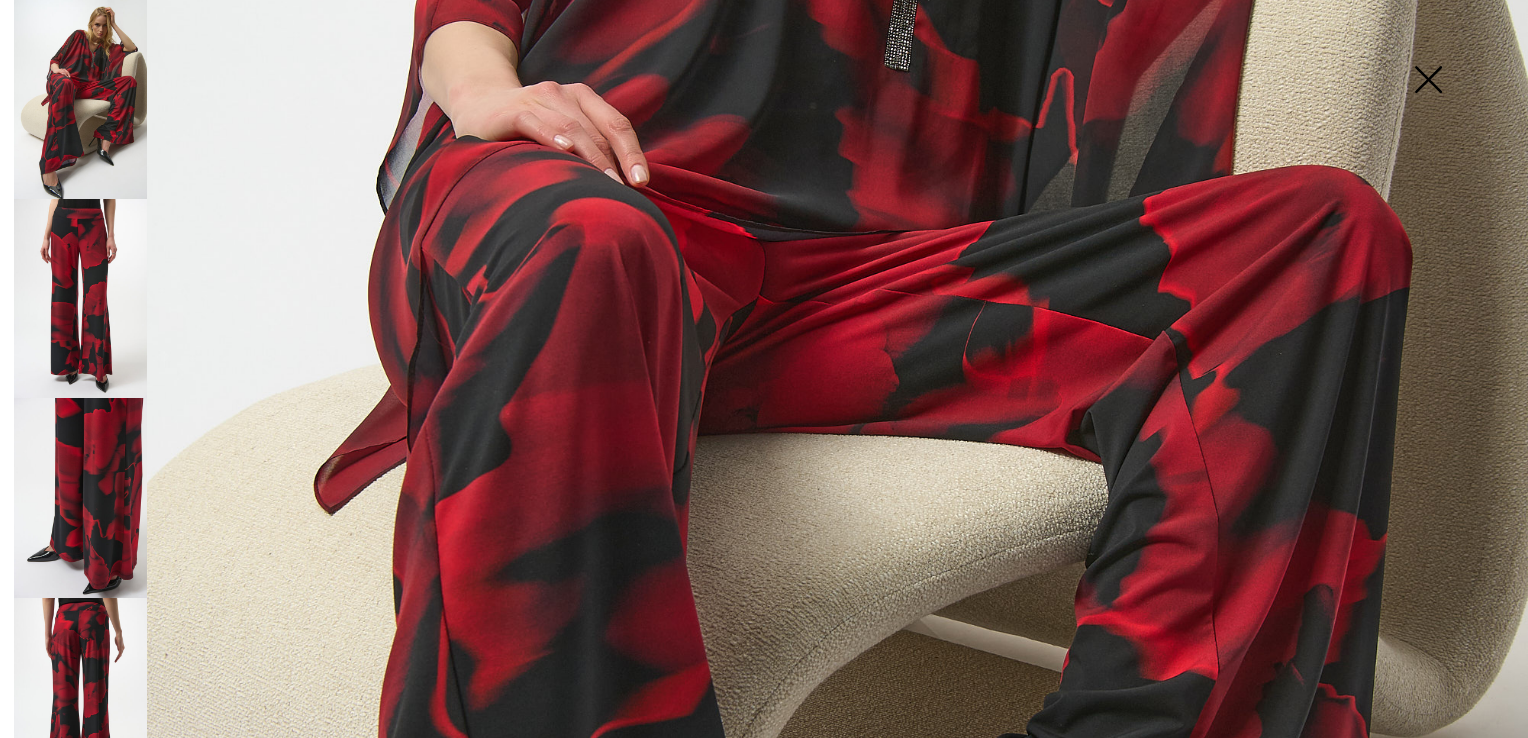 scroll, scrollTop: 600, scrollLeft: 0, axis: vertical 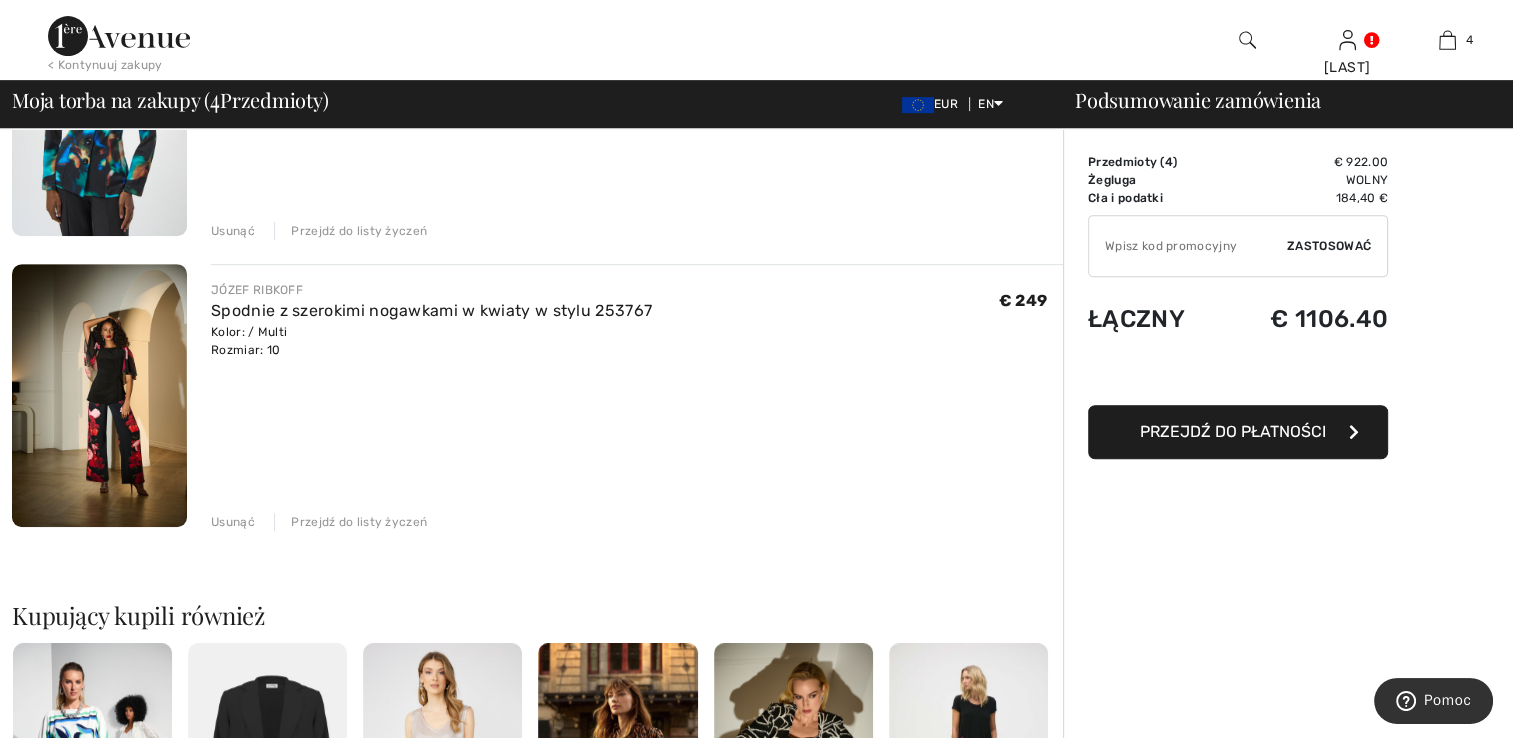 click at bounding box center (99, 395) 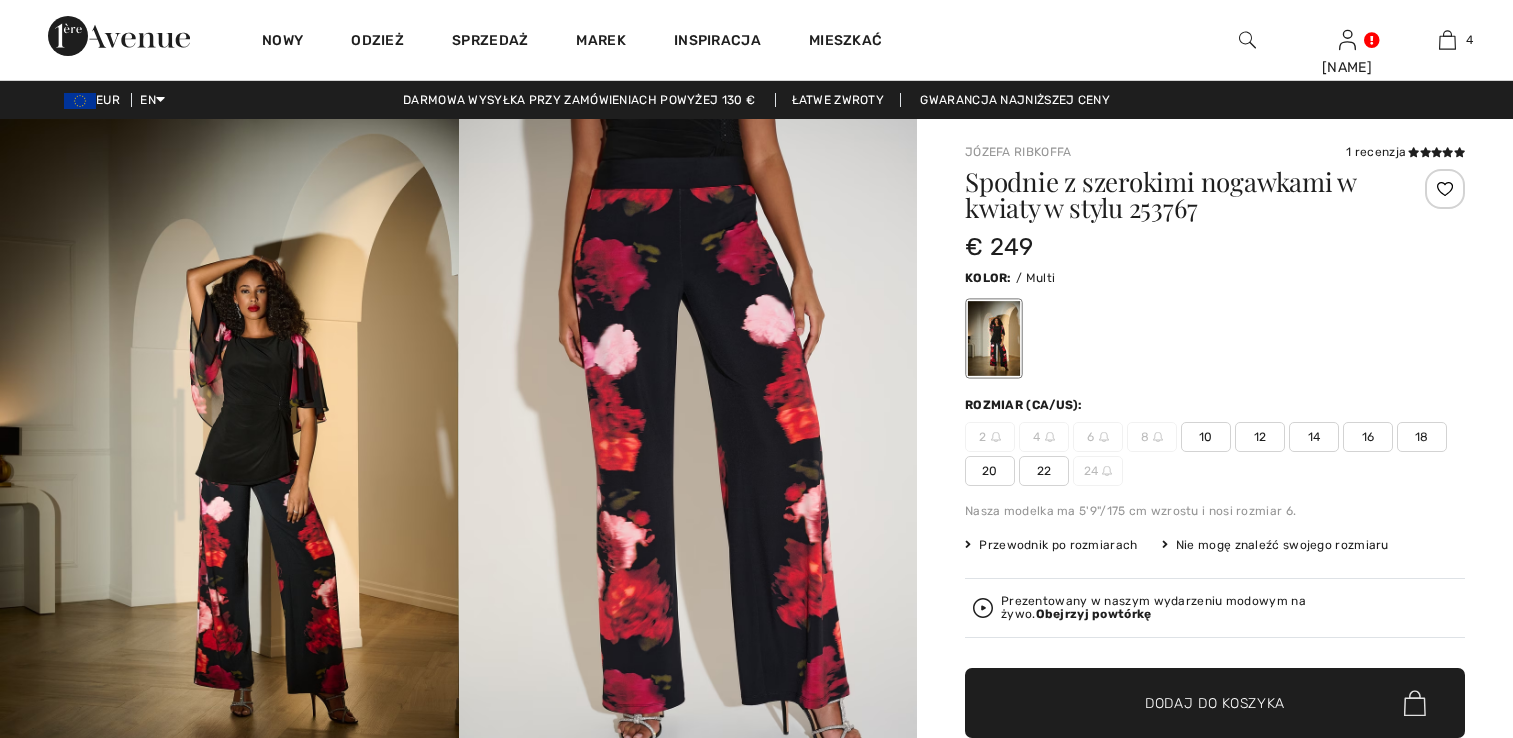 scroll, scrollTop: 0, scrollLeft: 0, axis: both 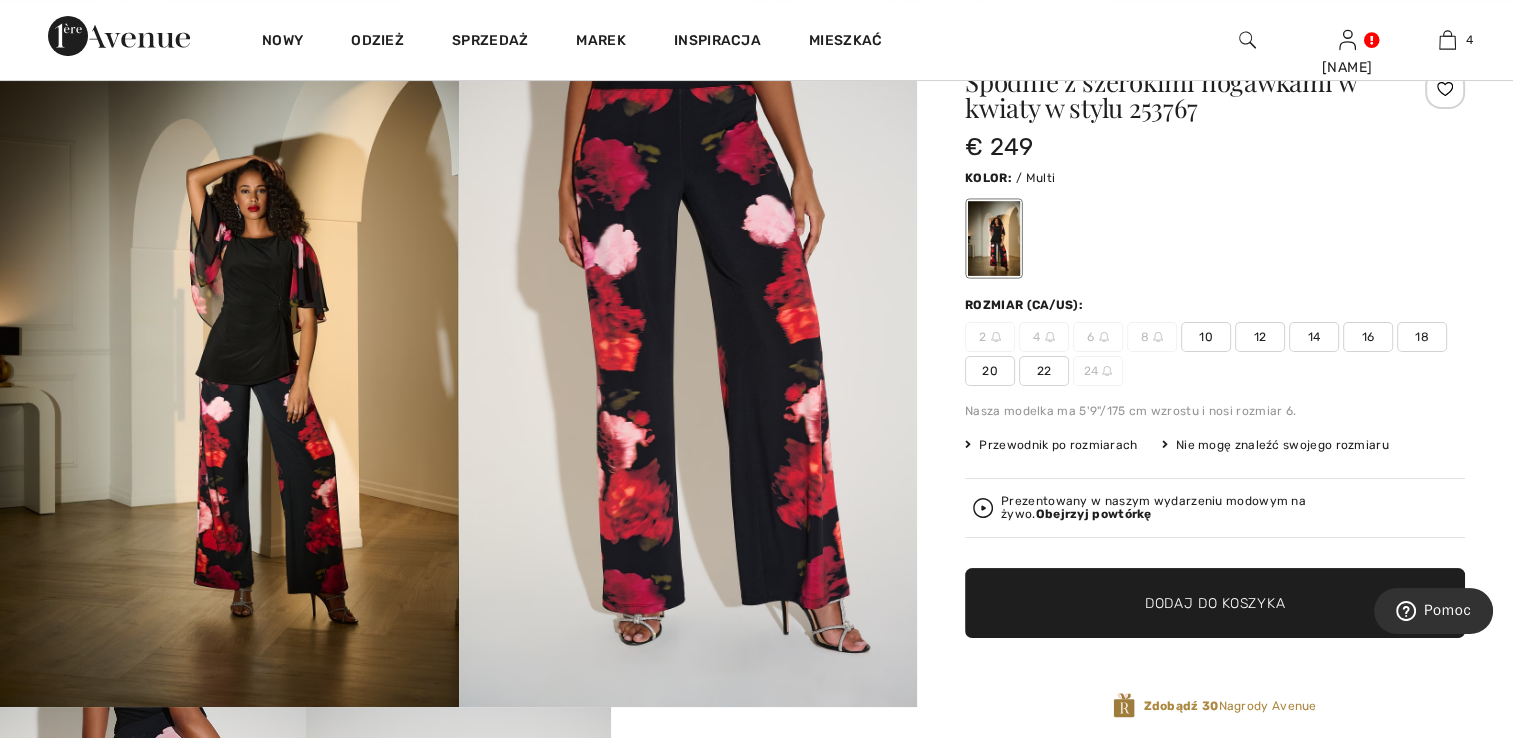 click at bounding box center (688, 363) 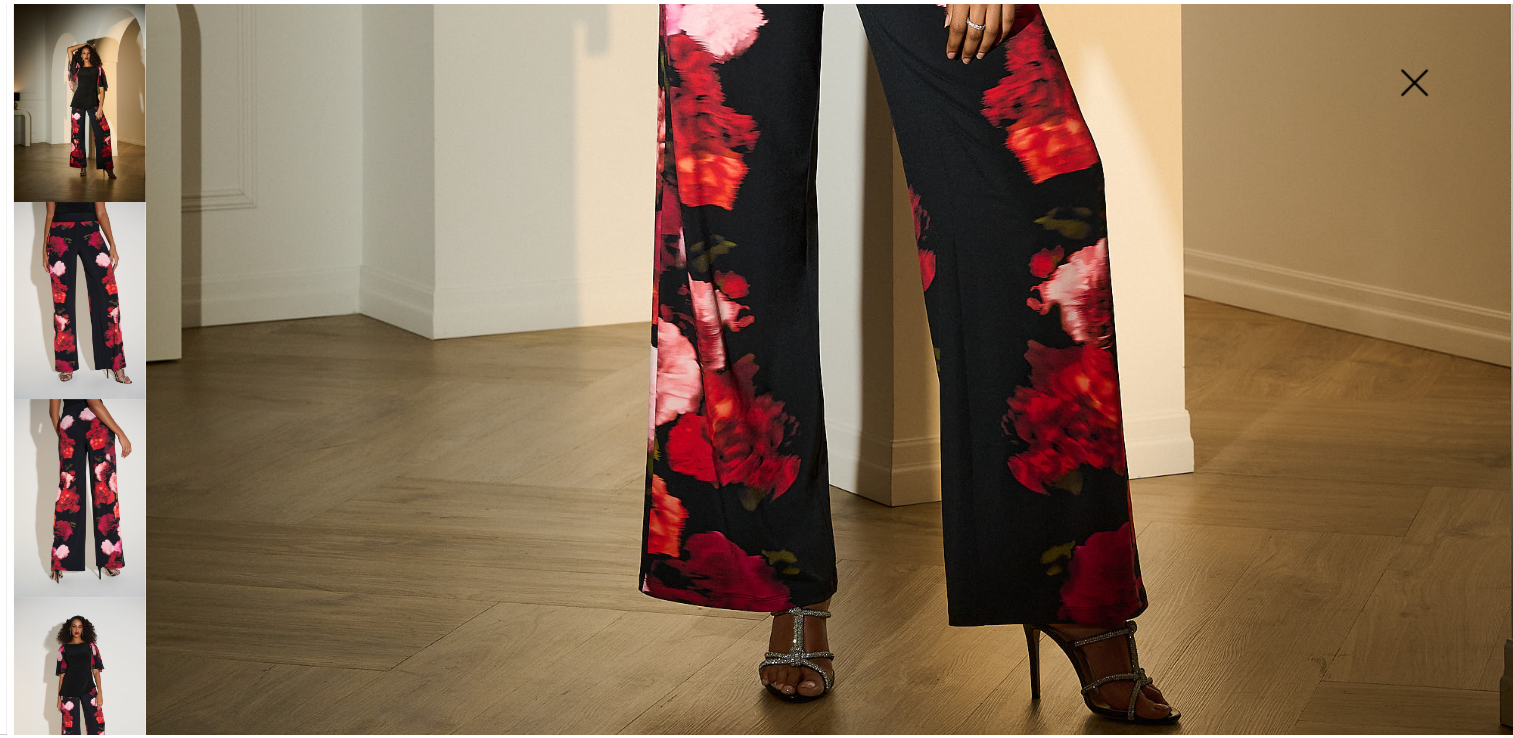 scroll, scrollTop: 1300, scrollLeft: 0, axis: vertical 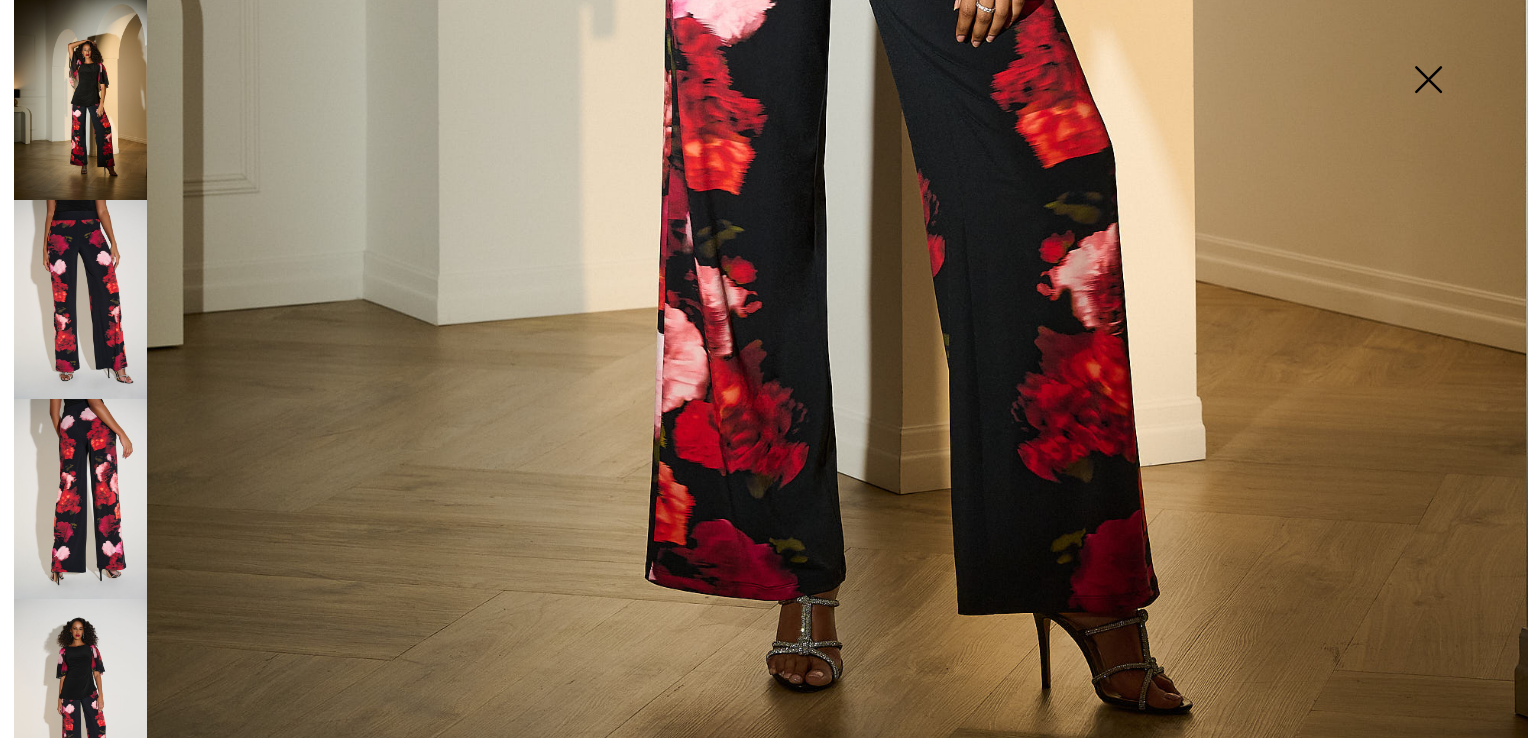 click at bounding box center (764, -154) 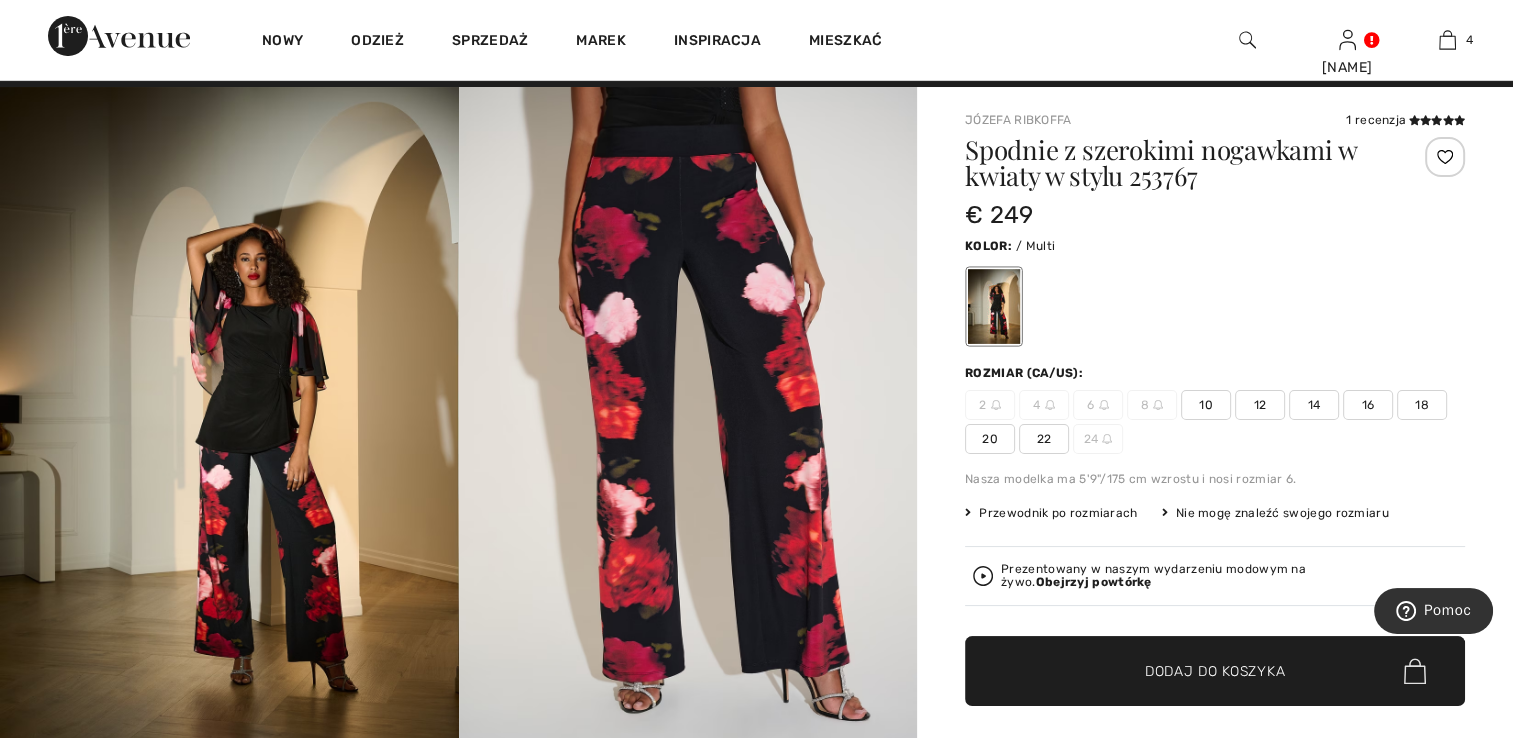 scroll, scrollTop: 0, scrollLeft: 0, axis: both 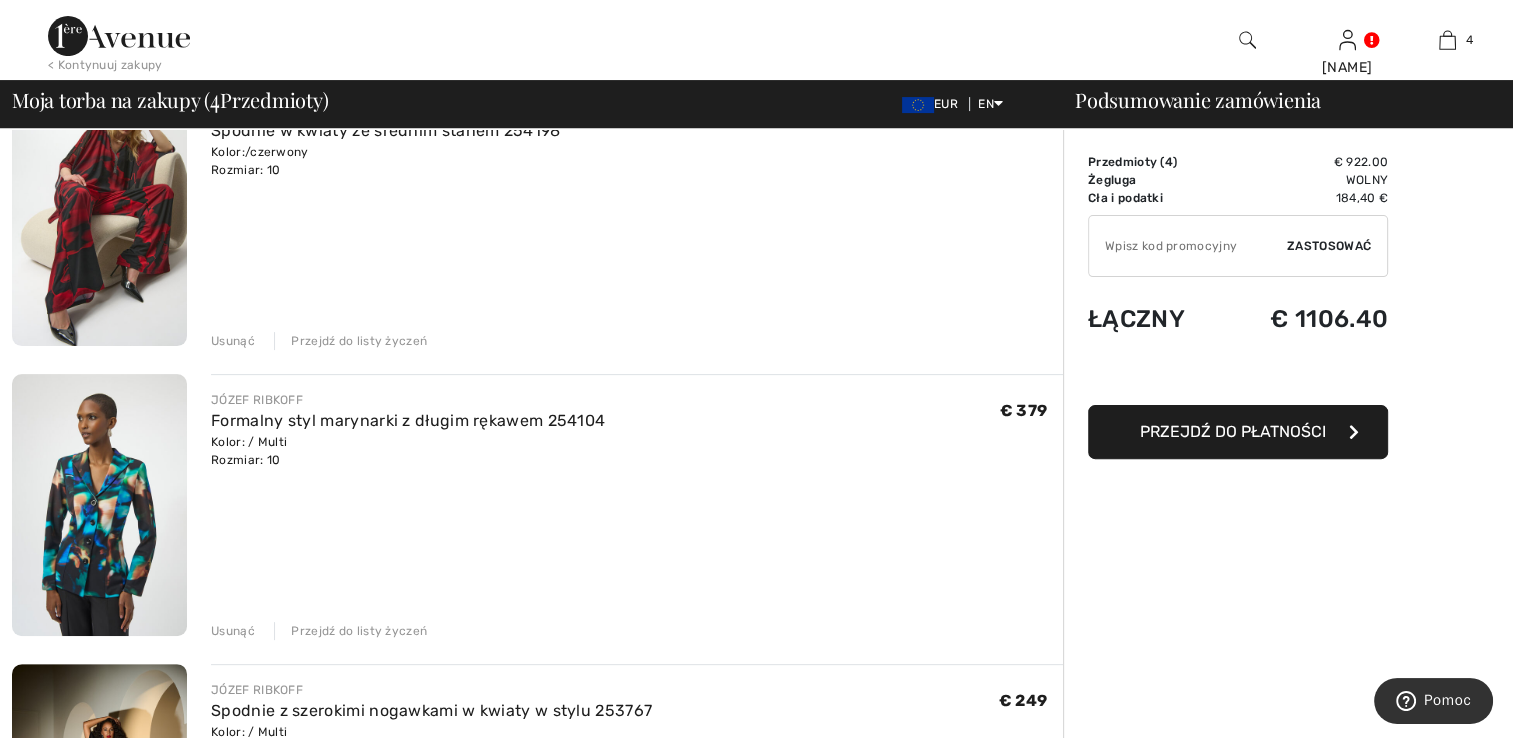 click at bounding box center [99, 215] 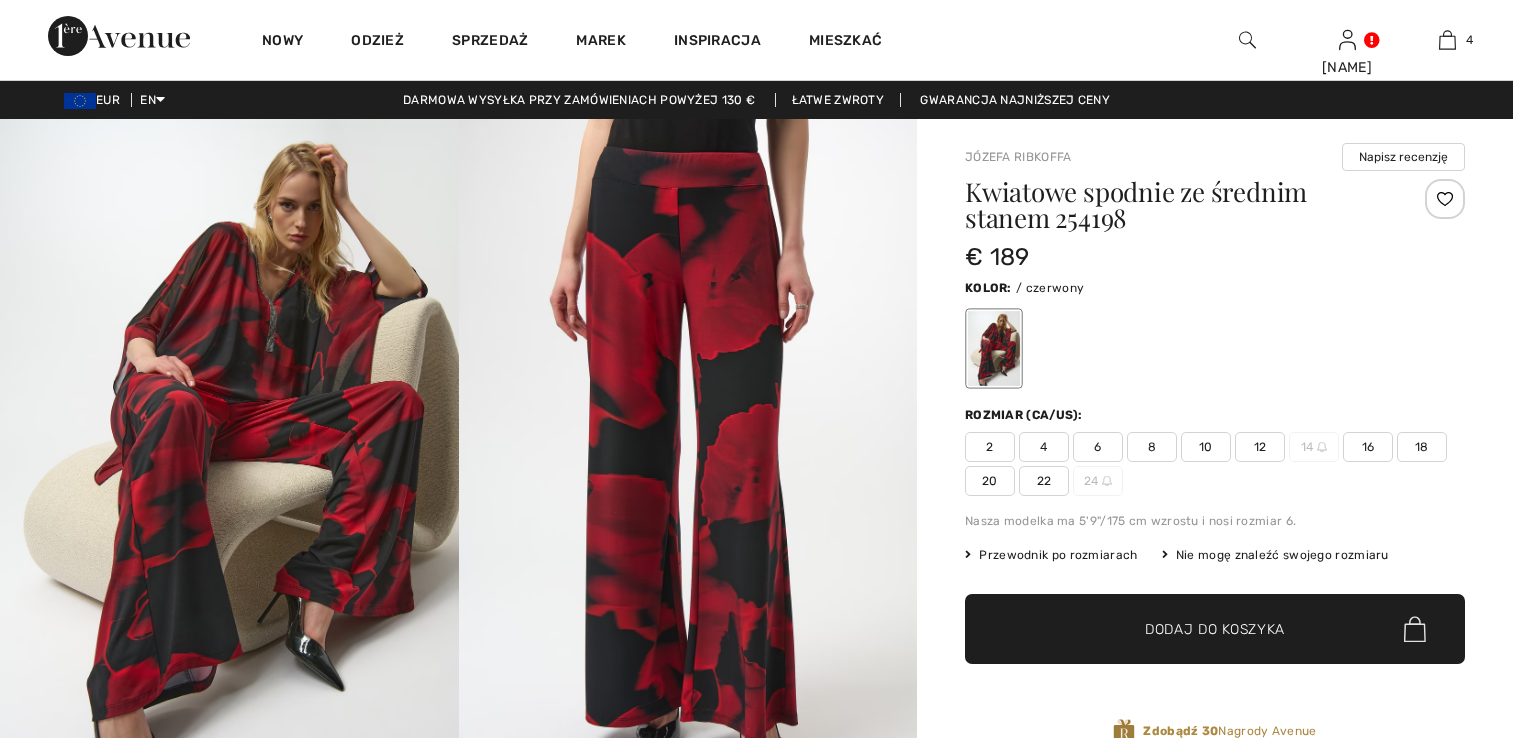 scroll, scrollTop: 0, scrollLeft: 0, axis: both 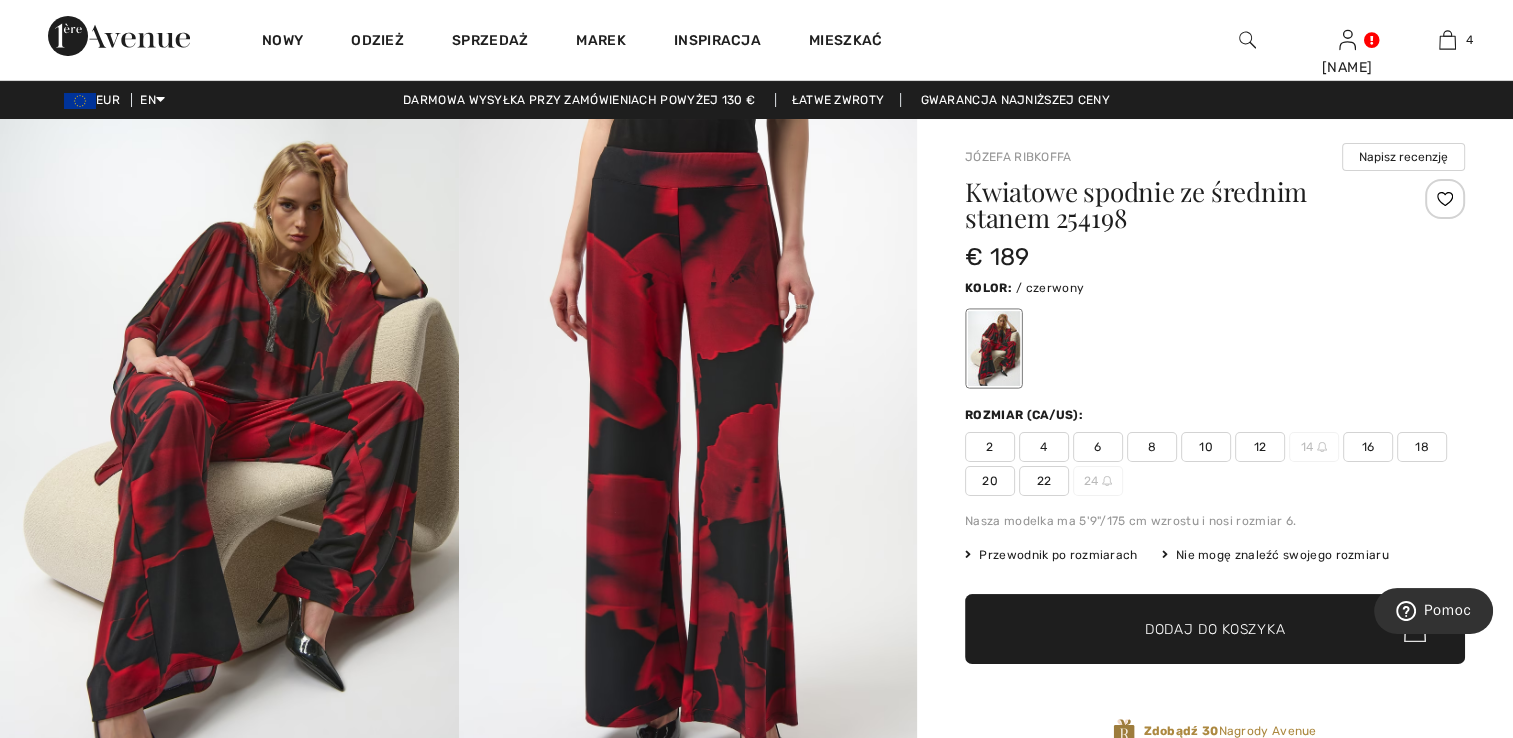 click at bounding box center [688, 462] 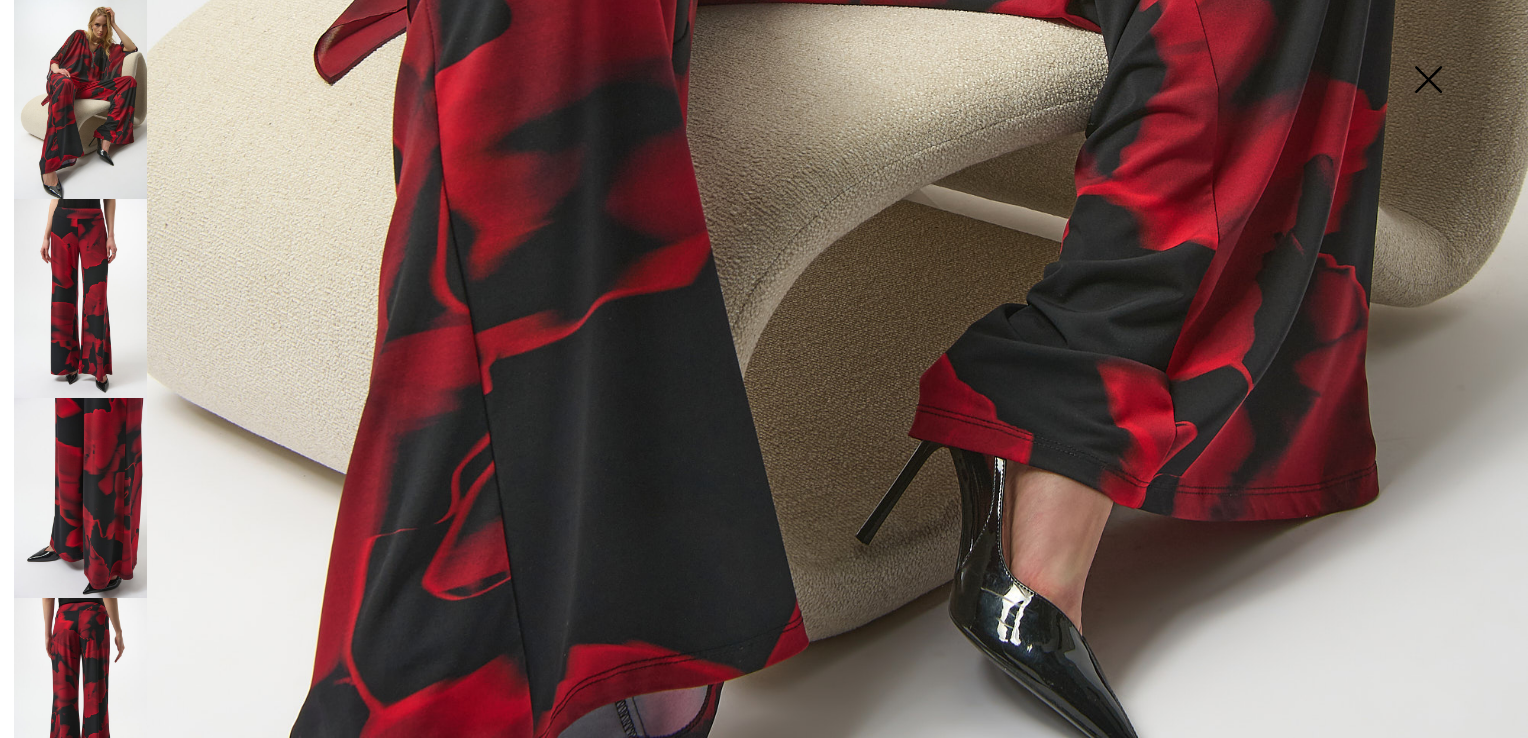 scroll, scrollTop: 1100, scrollLeft: 0, axis: vertical 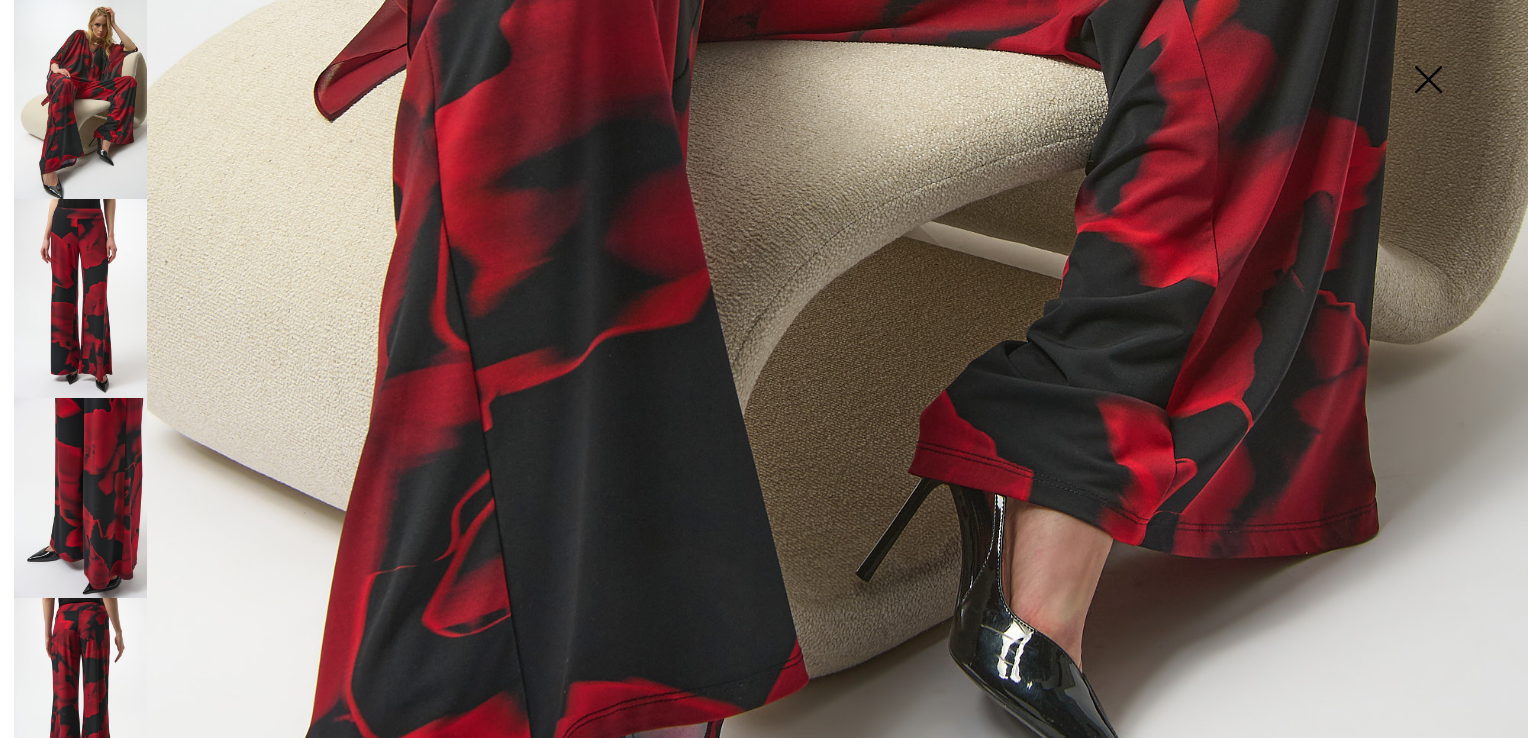 click at bounding box center [80, 497] 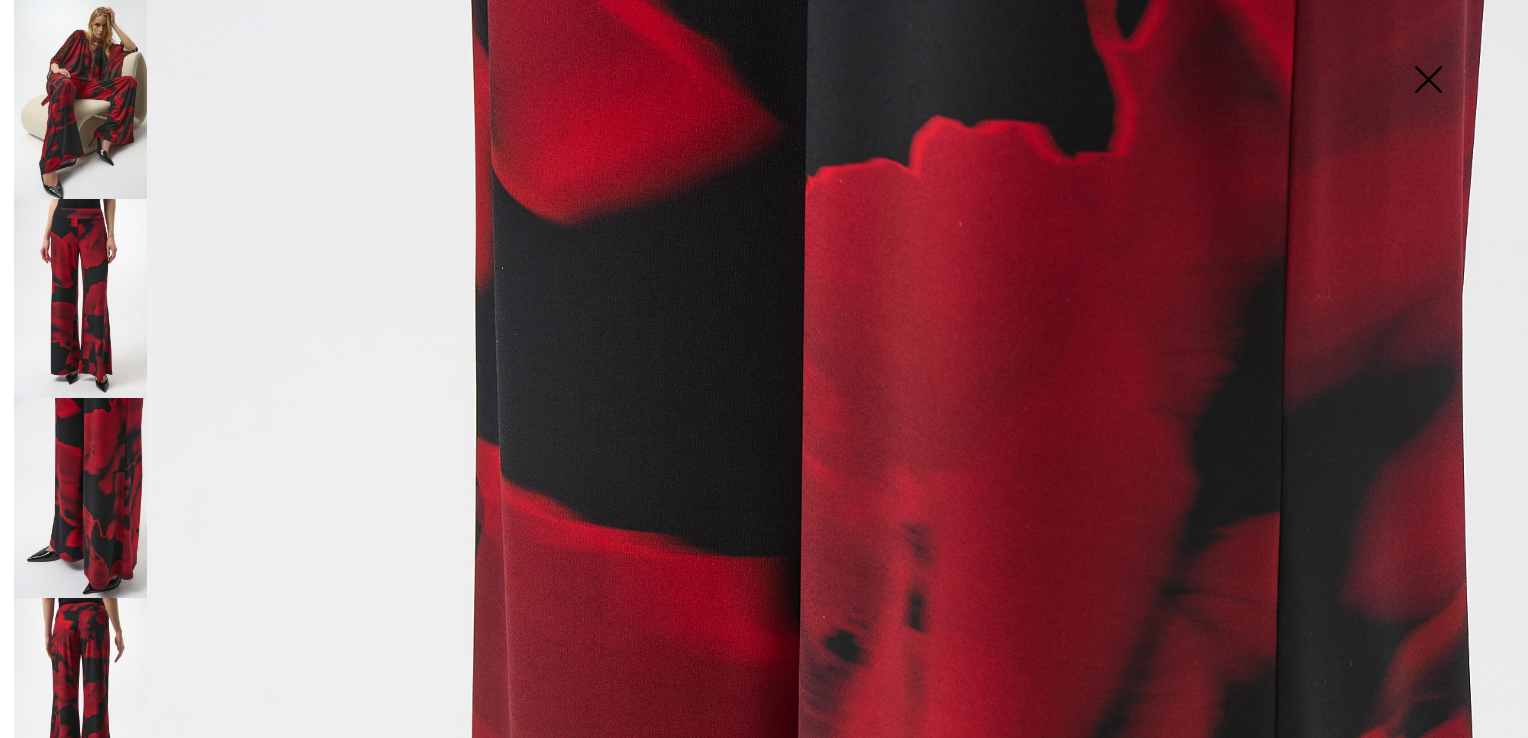 scroll, scrollTop: 0, scrollLeft: 0, axis: both 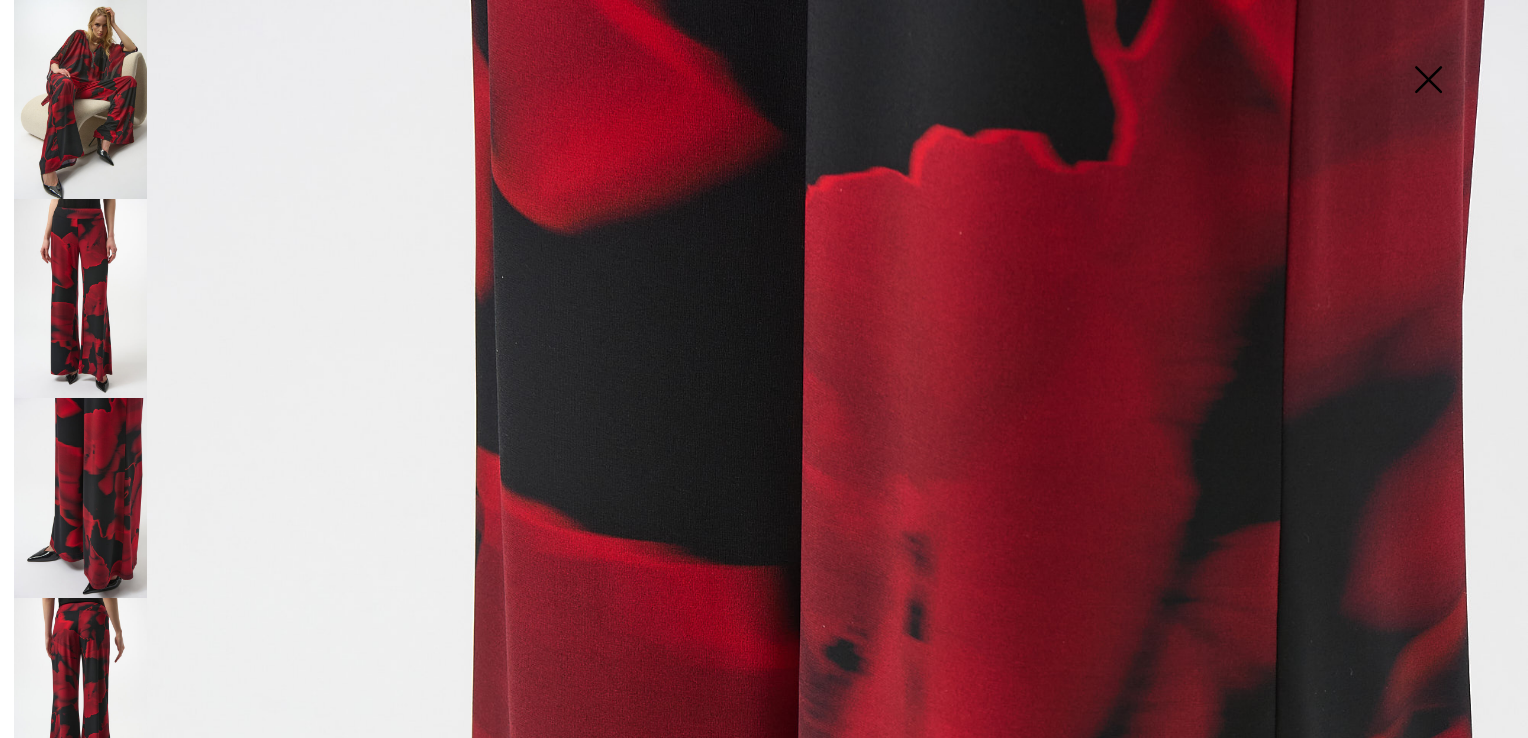 click at bounding box center [80, 298] 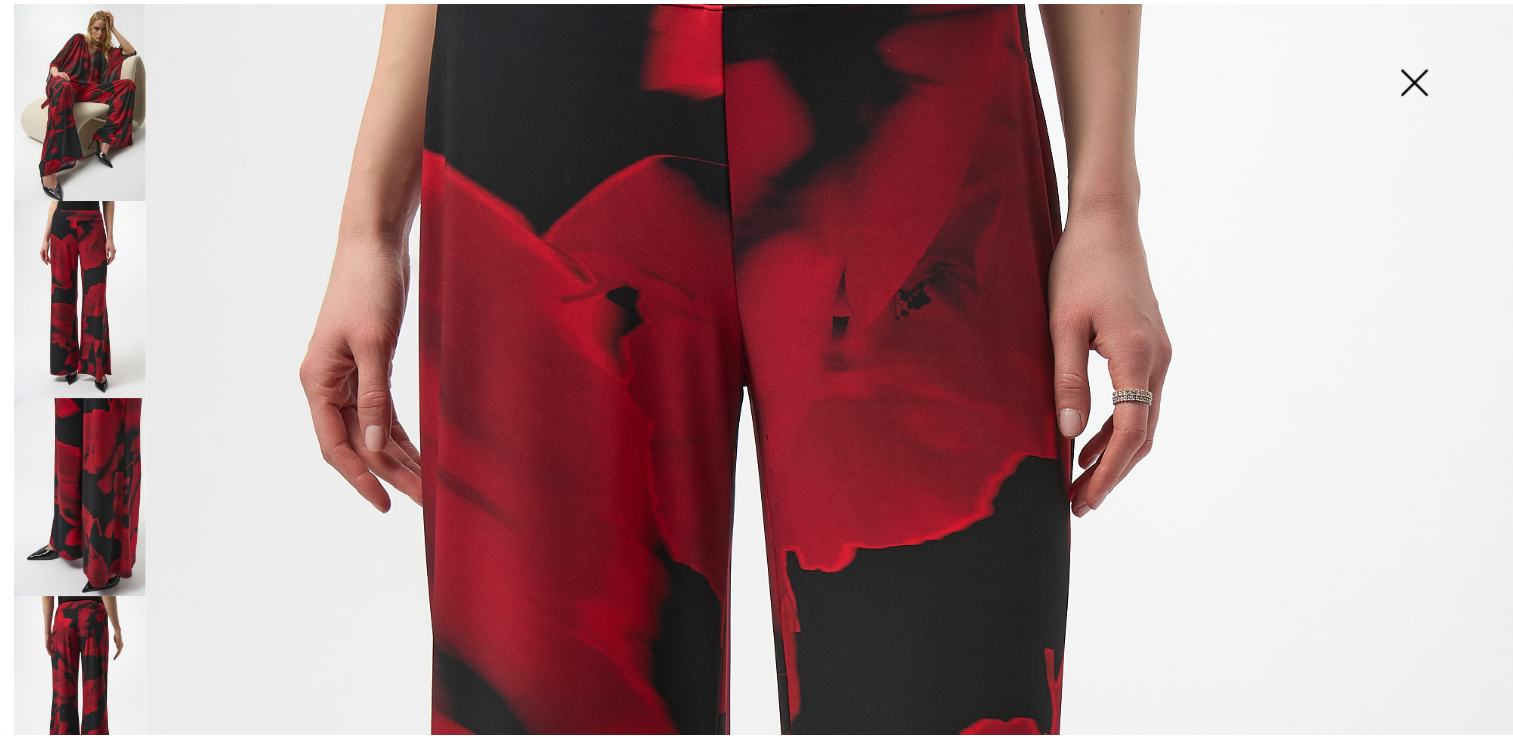 scroll, scrollTop: 0, scrollLeft: 0, axis: both 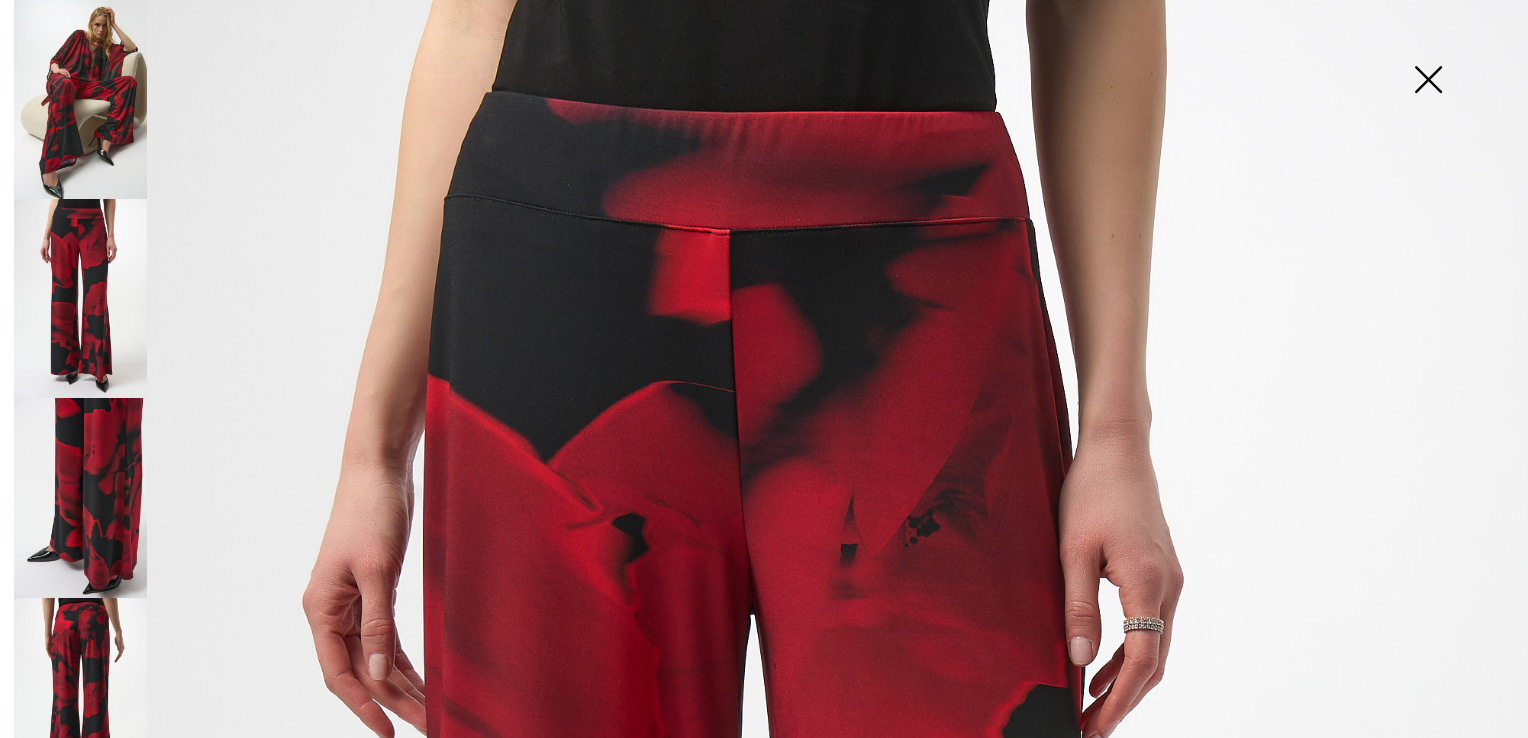 click at bounding box center [1428, 81] 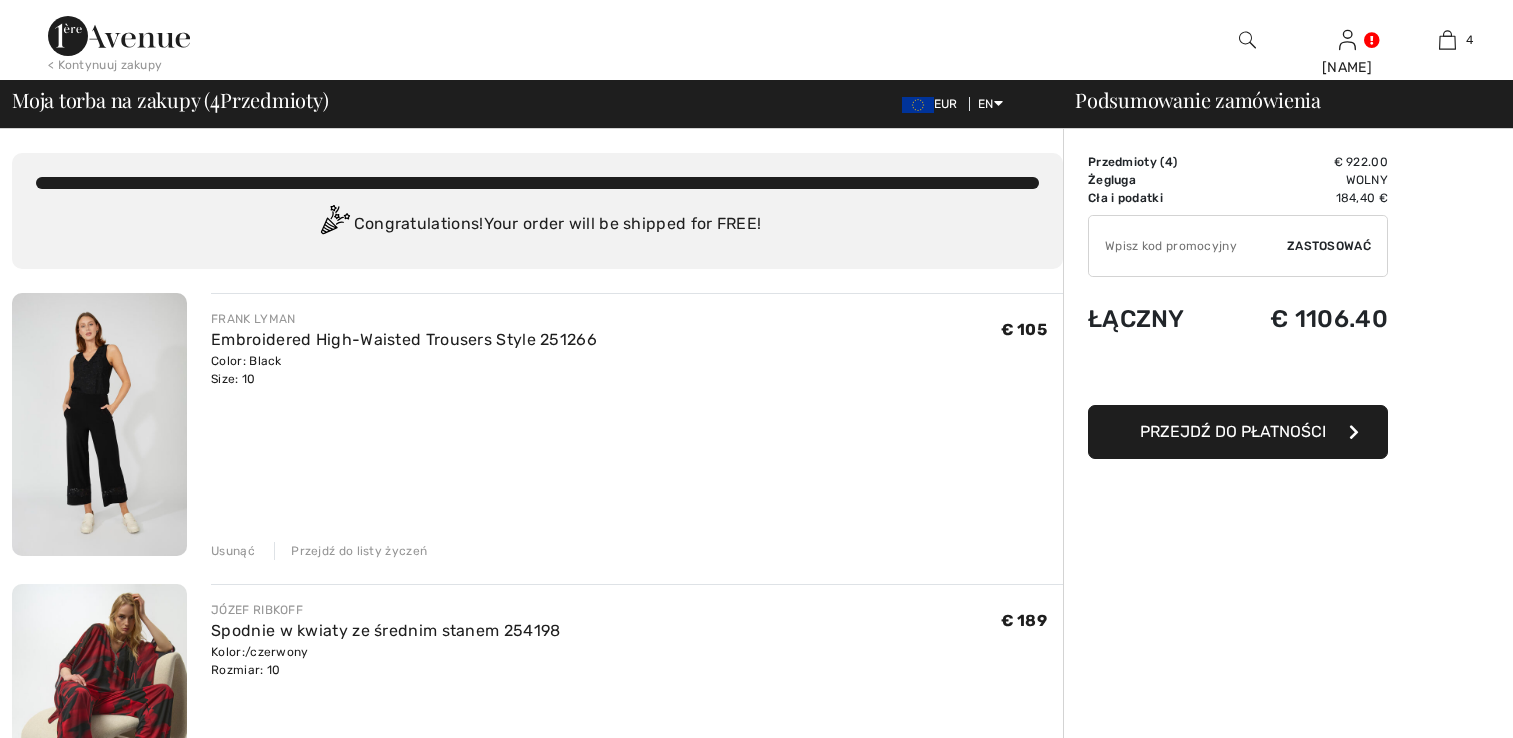 scroll, scrollTop: 500, scrollLeft: 0, axis: vertical 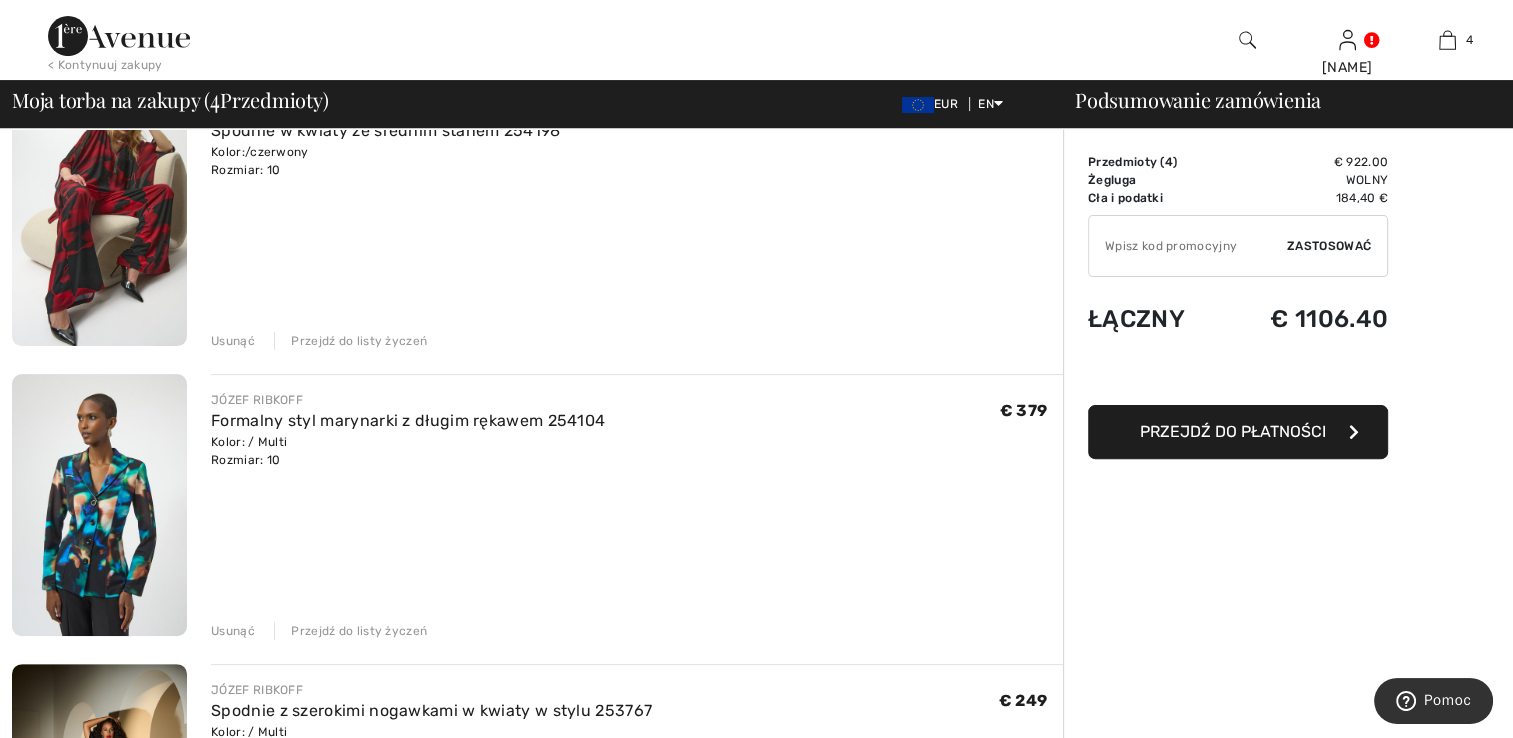 click at bounding box center [99, 505] 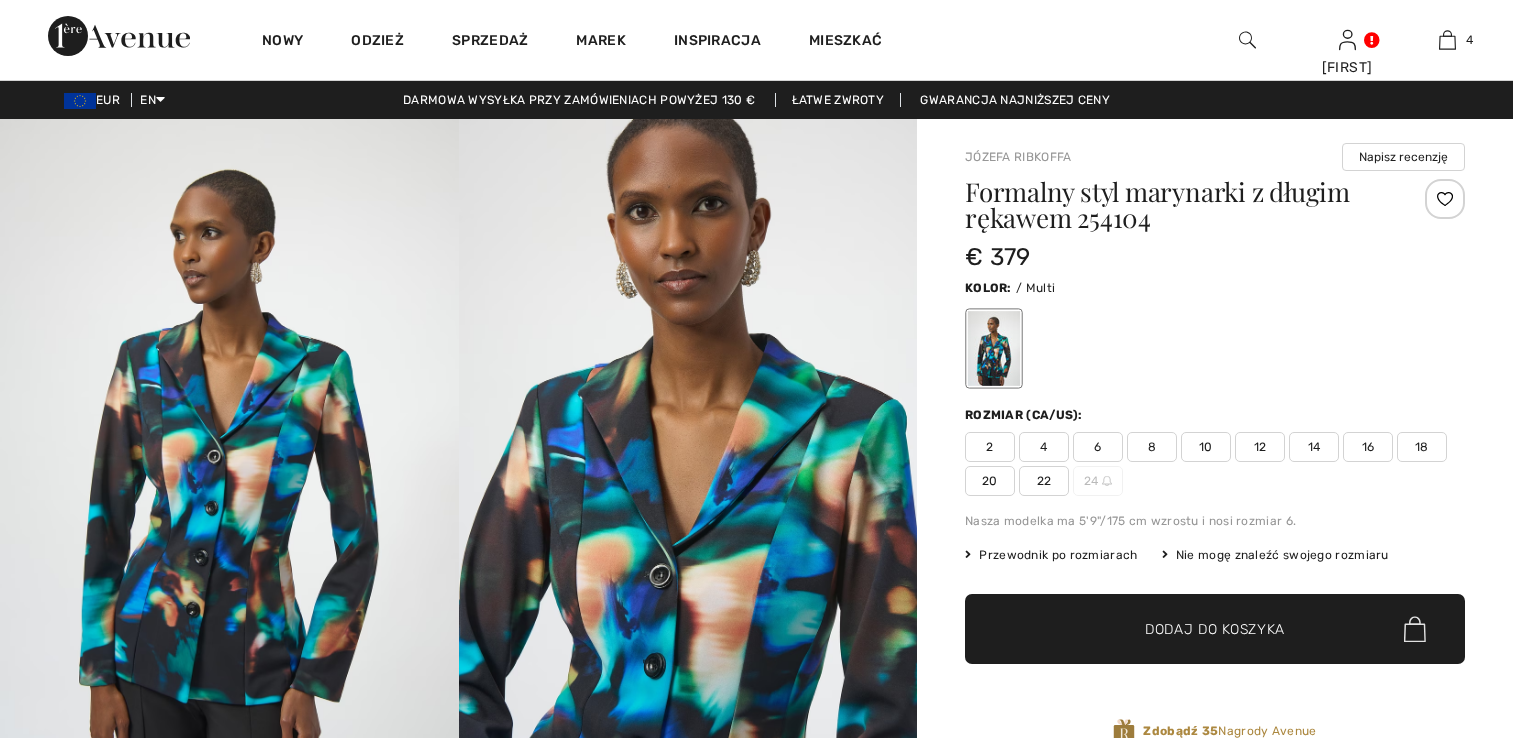 scroll, scrollTop: 0, scrollLeft: 0, axis: both 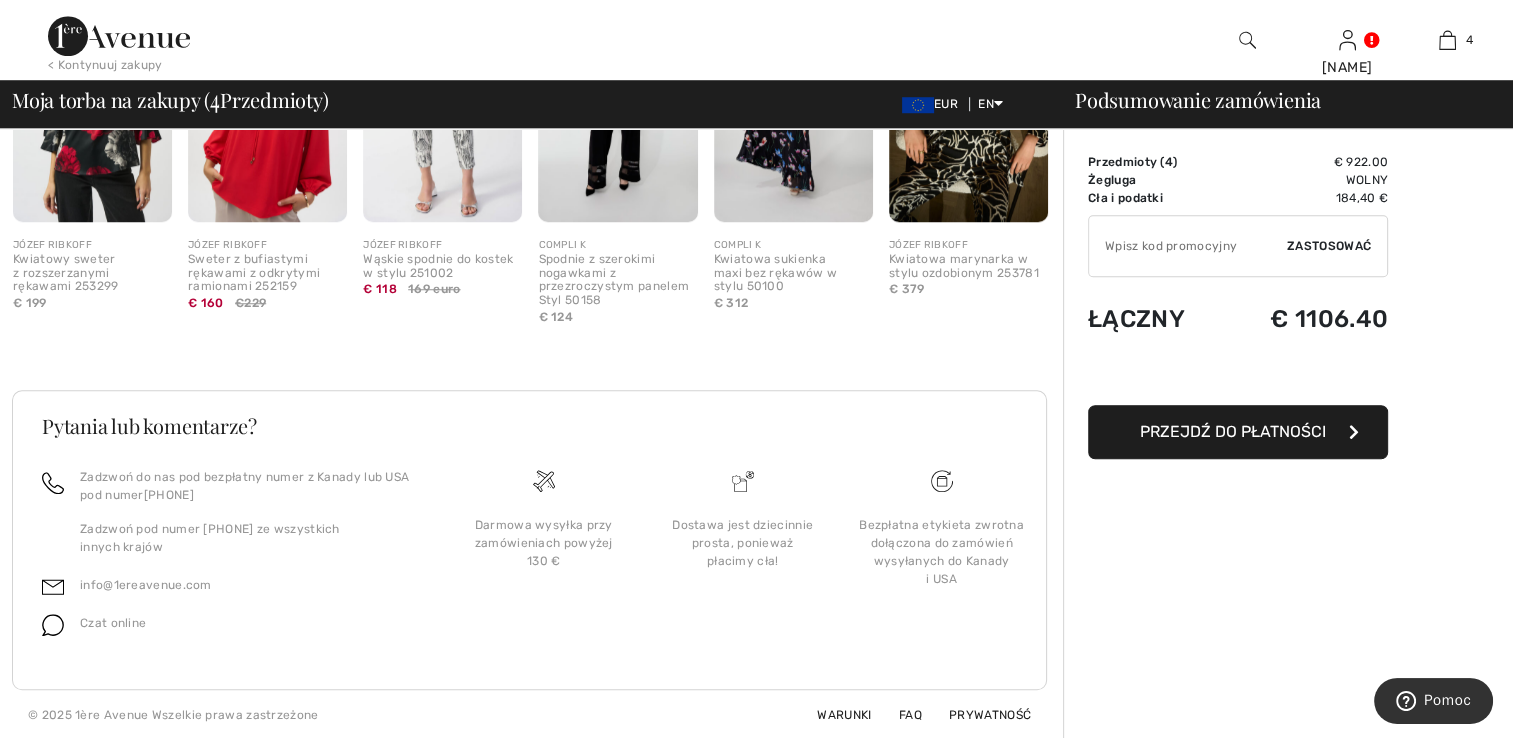 click on "Bezpłatna etykieta zwrotna dołączona do zamówień wysyłanych do Kanady i USA" at bounding box center (941, 552) 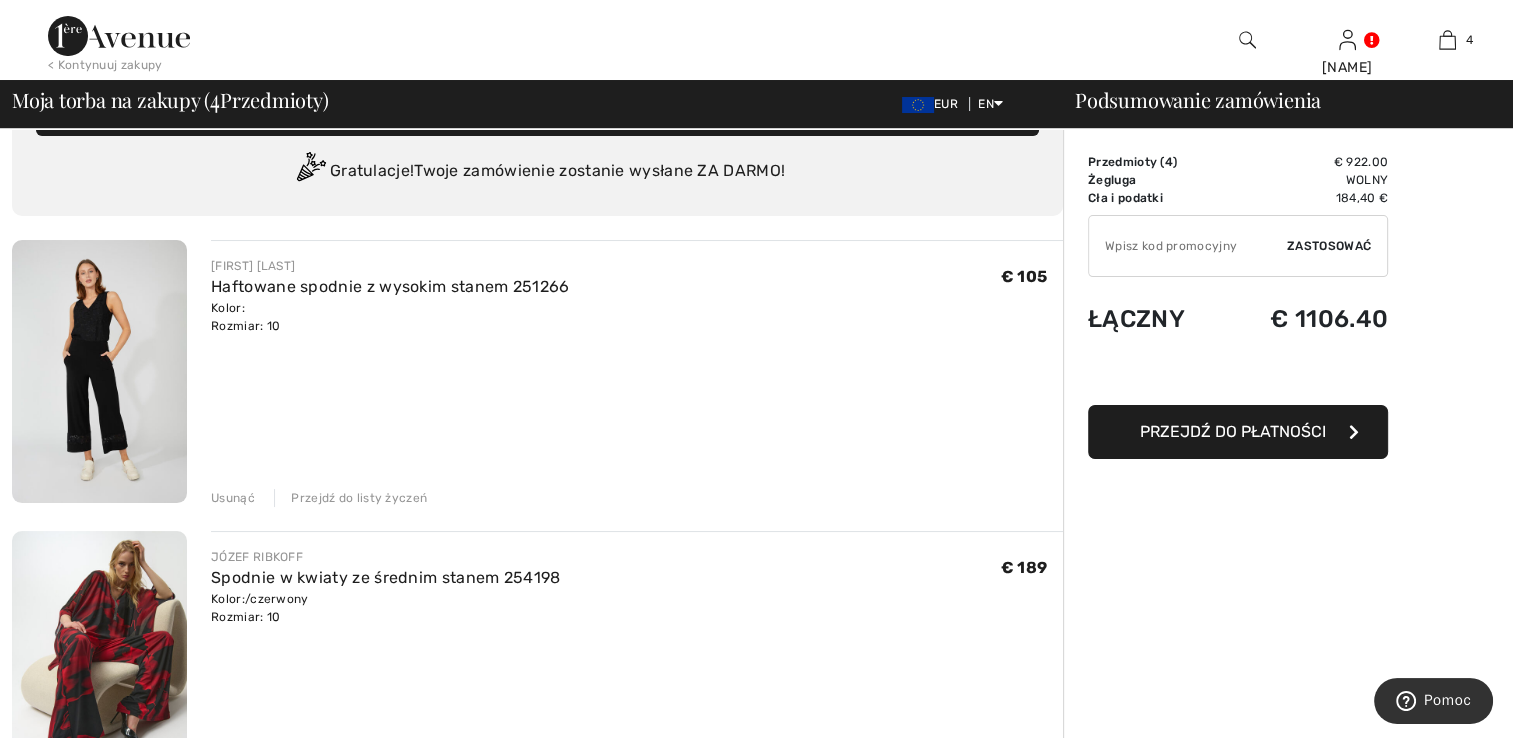 scroll, scrollTop: 100, scrollLeft: 0, axis: vertical 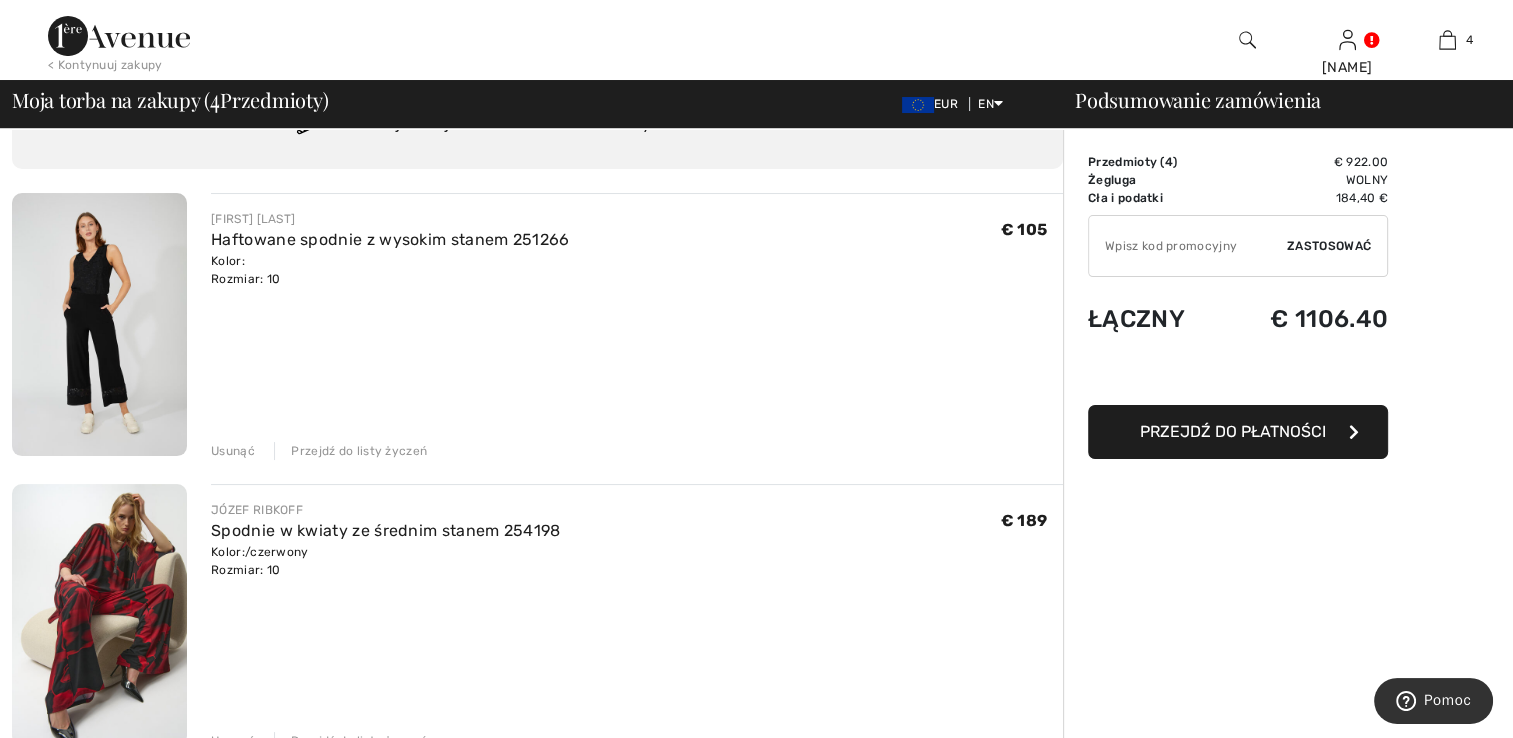 click on "Usunąć" at bounding box center [233, 451] 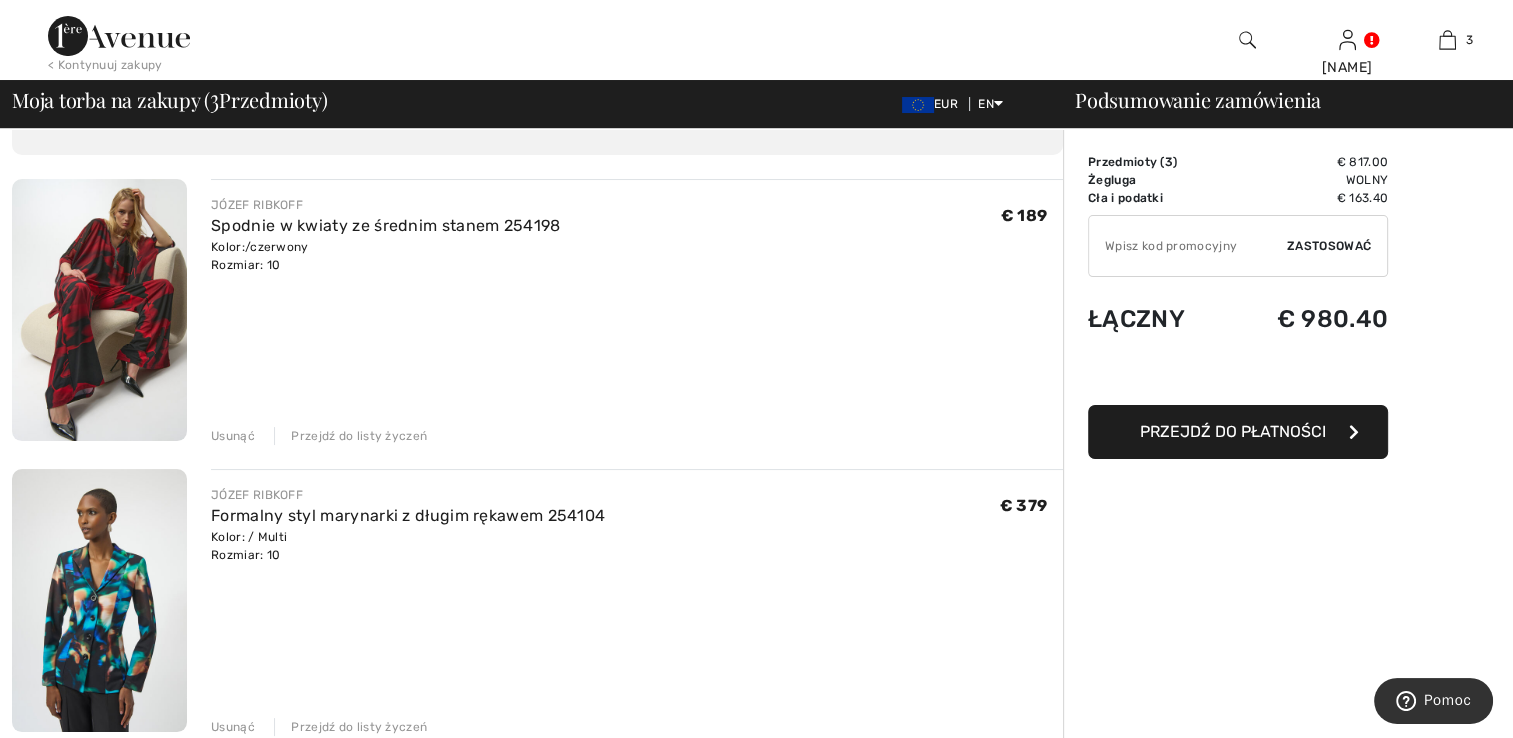 scroll, scrollTop: 0, scrollLeft: 0, axis: both 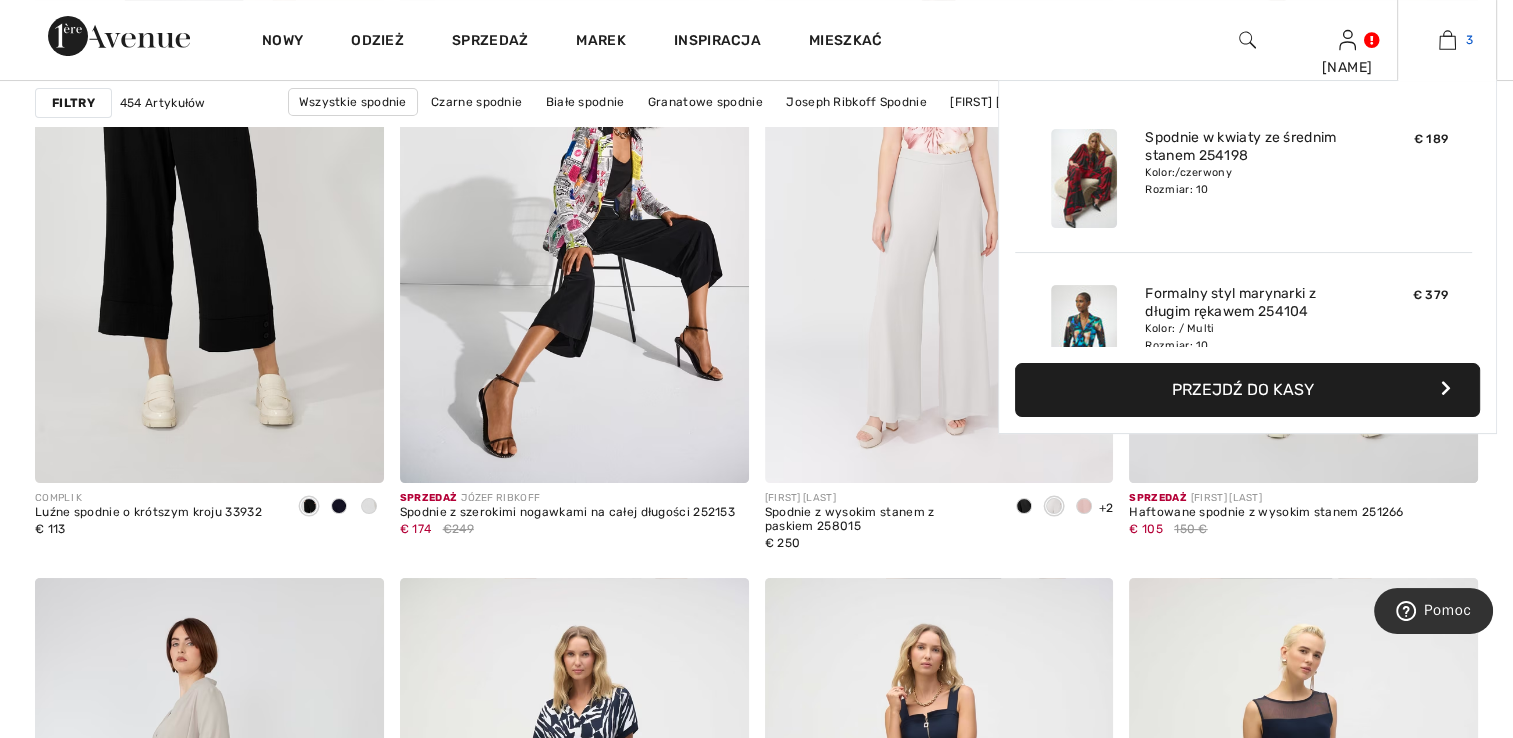 click at bounding box center (1447, 40) 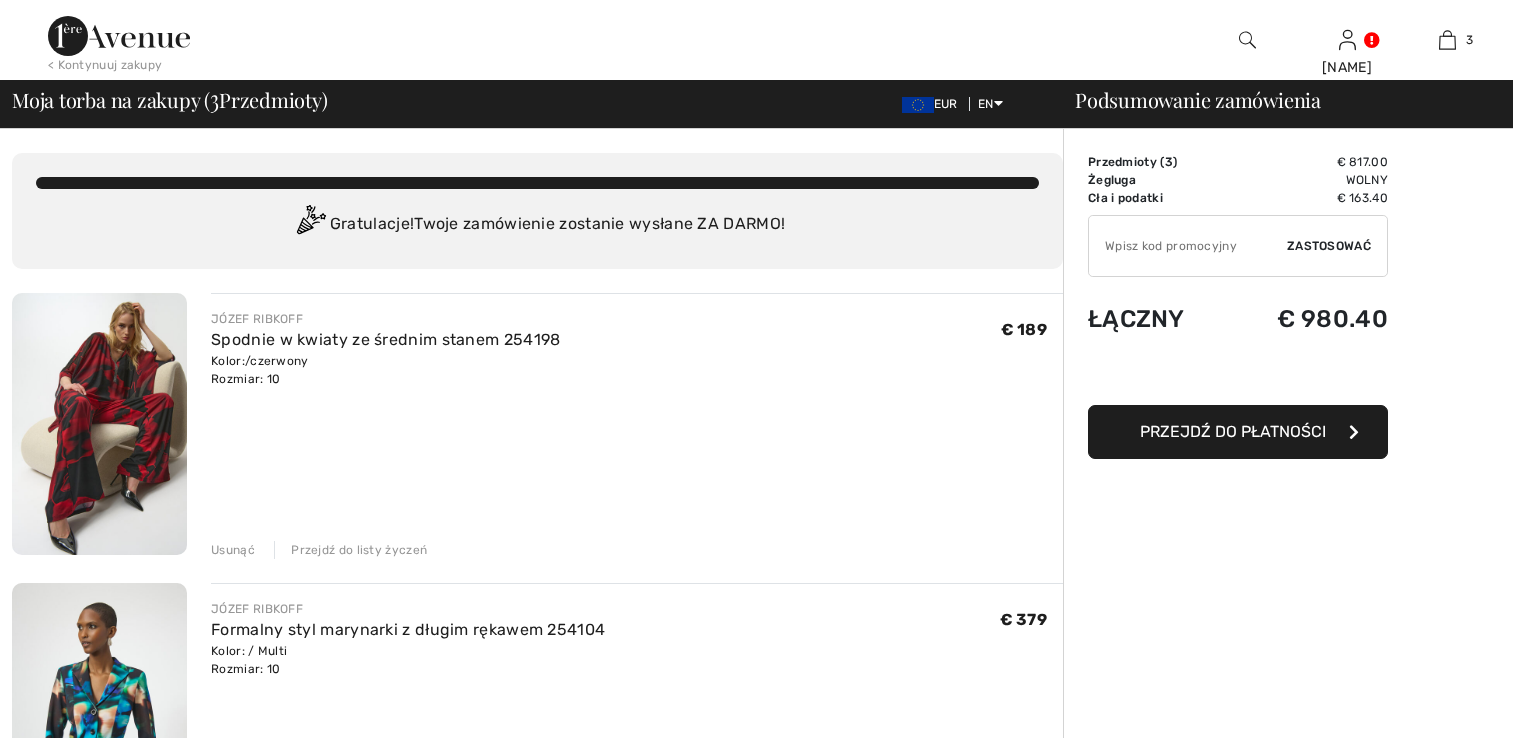 scroll, scrollTop: 0, scrollLeft: 0, axis: both 